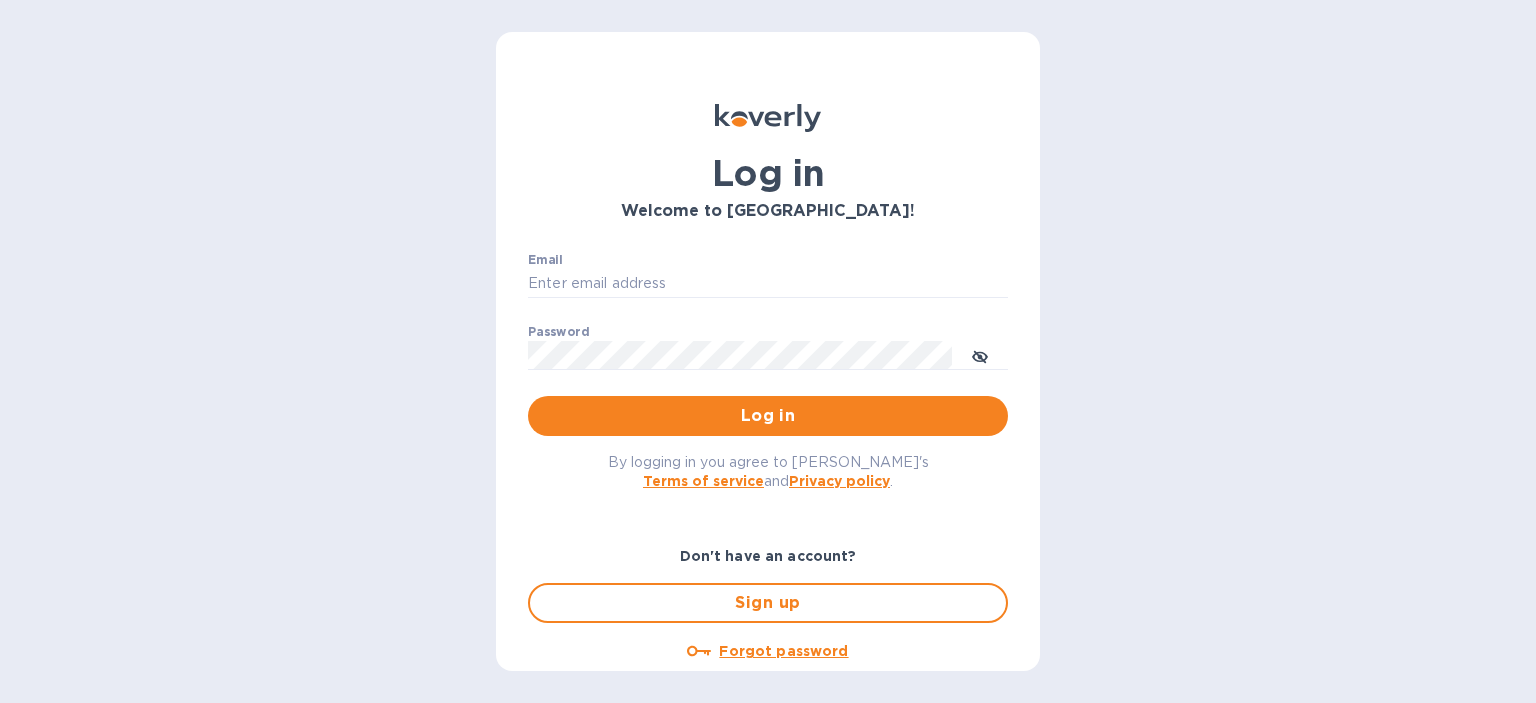 scroll, scrollTop: 0, scrollLeft: 0, axis: both 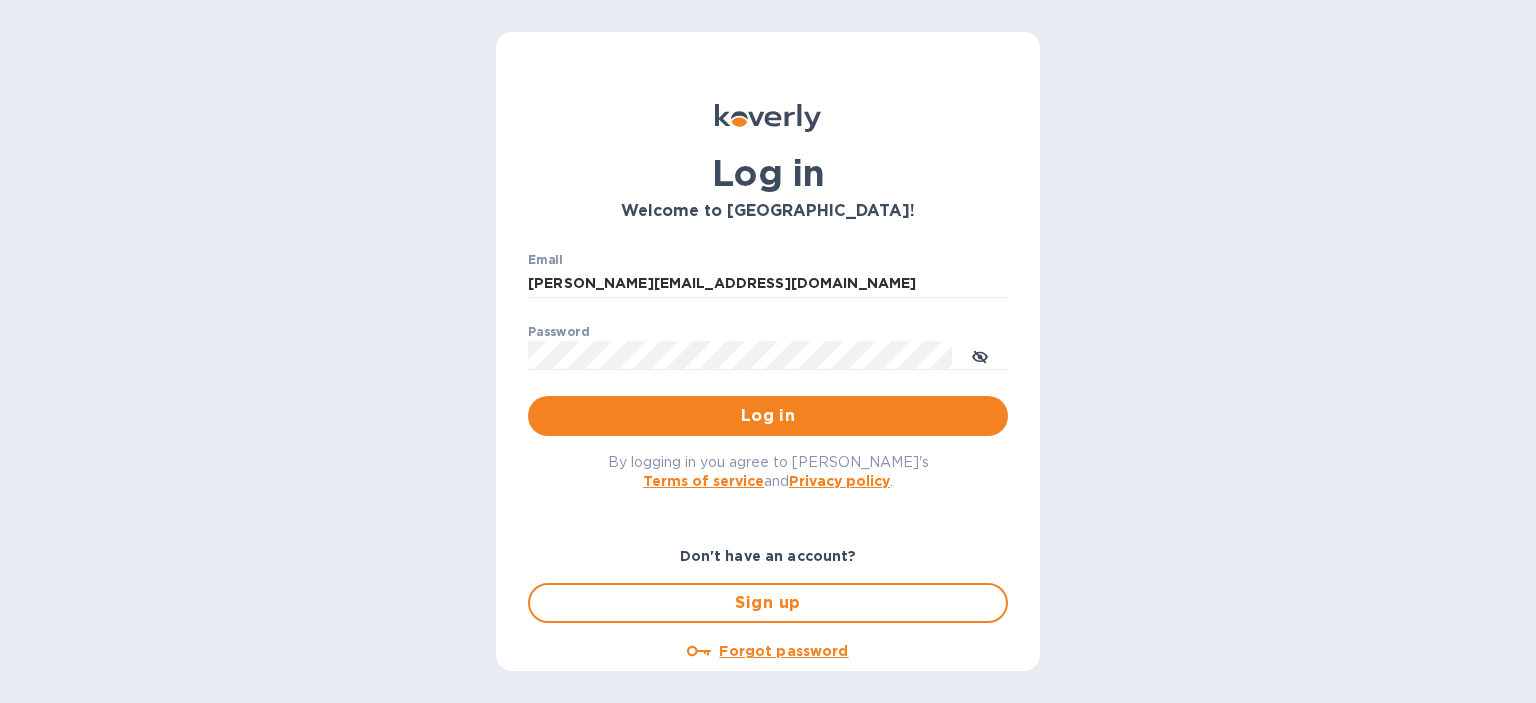 click on "Don't have an account? Sign up Forgot password Have any questions? Email us" at bounding box center (768, 604) 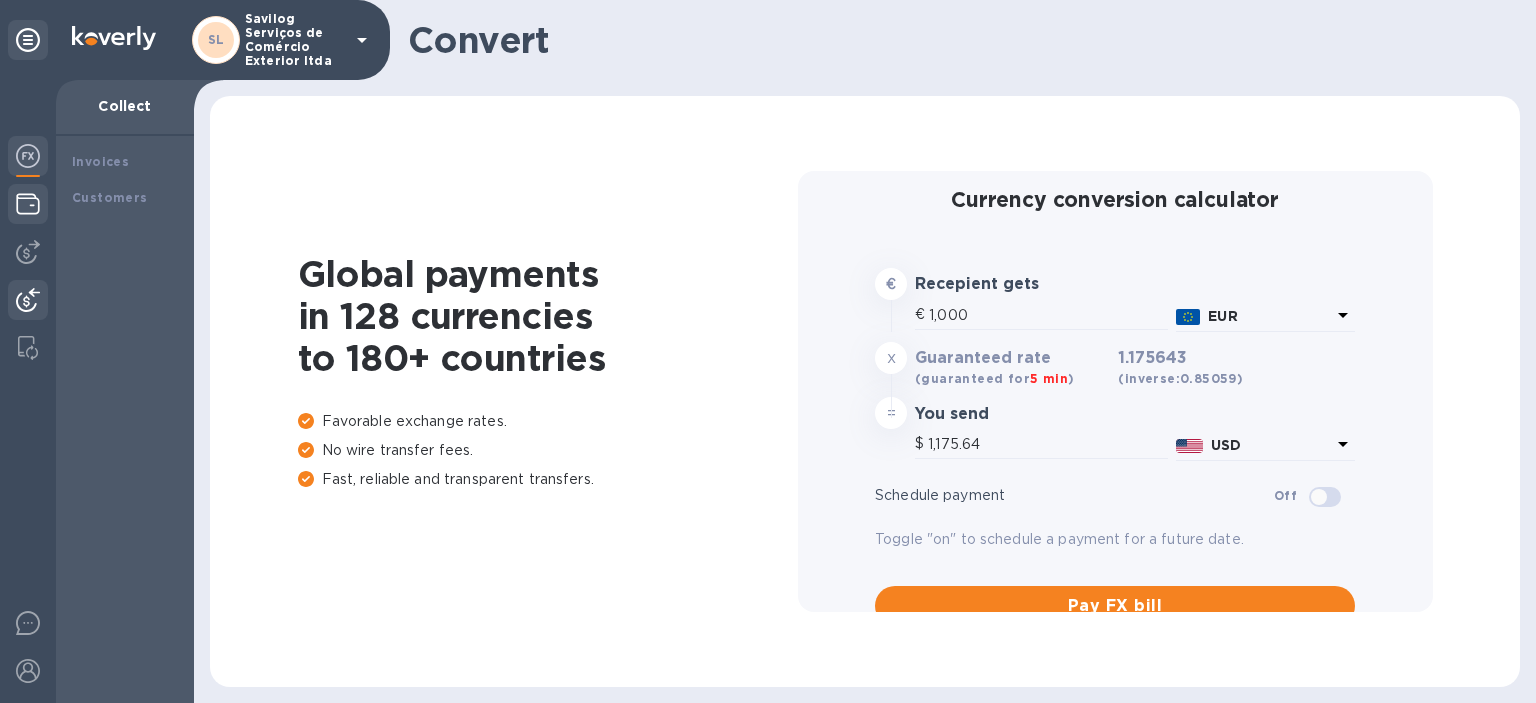 type on "1,175.64" 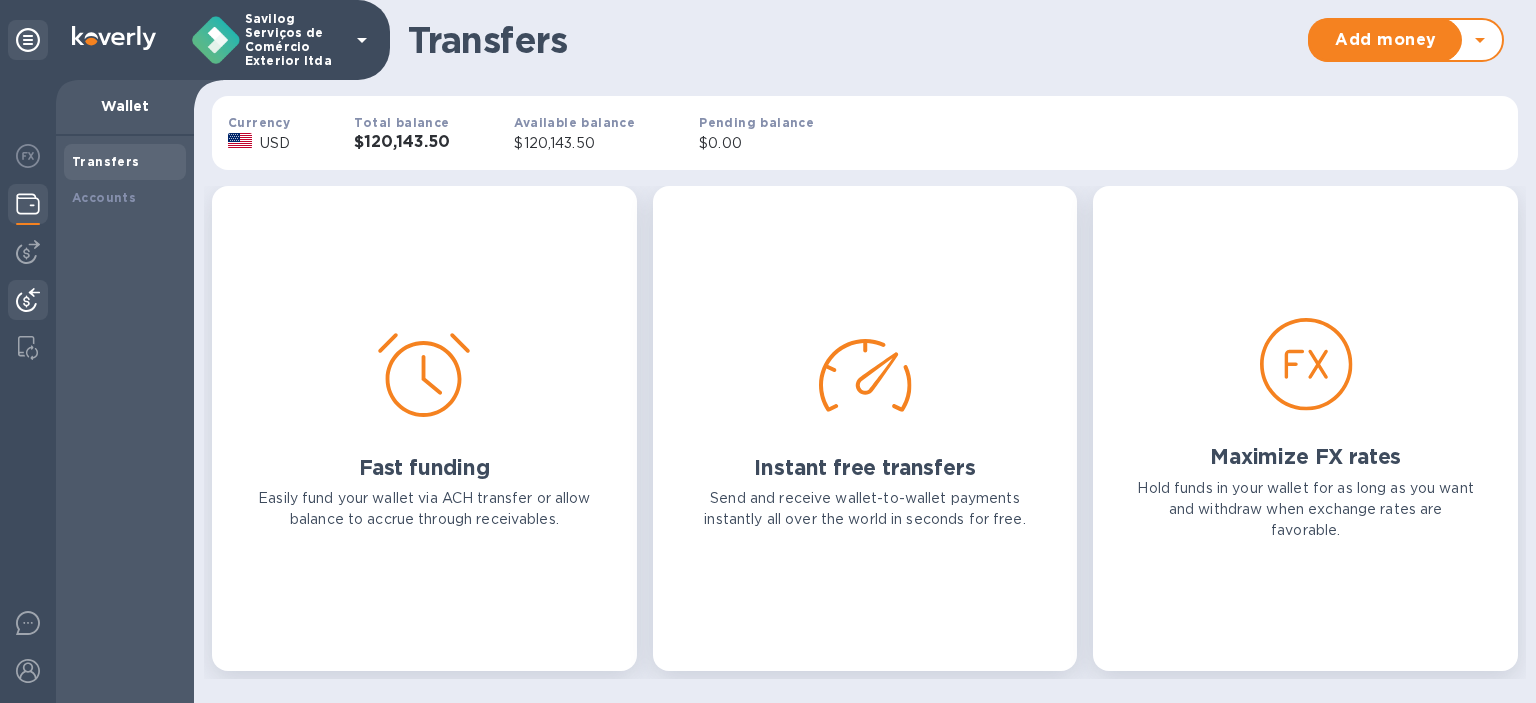 click at bounding box center [28, 300] 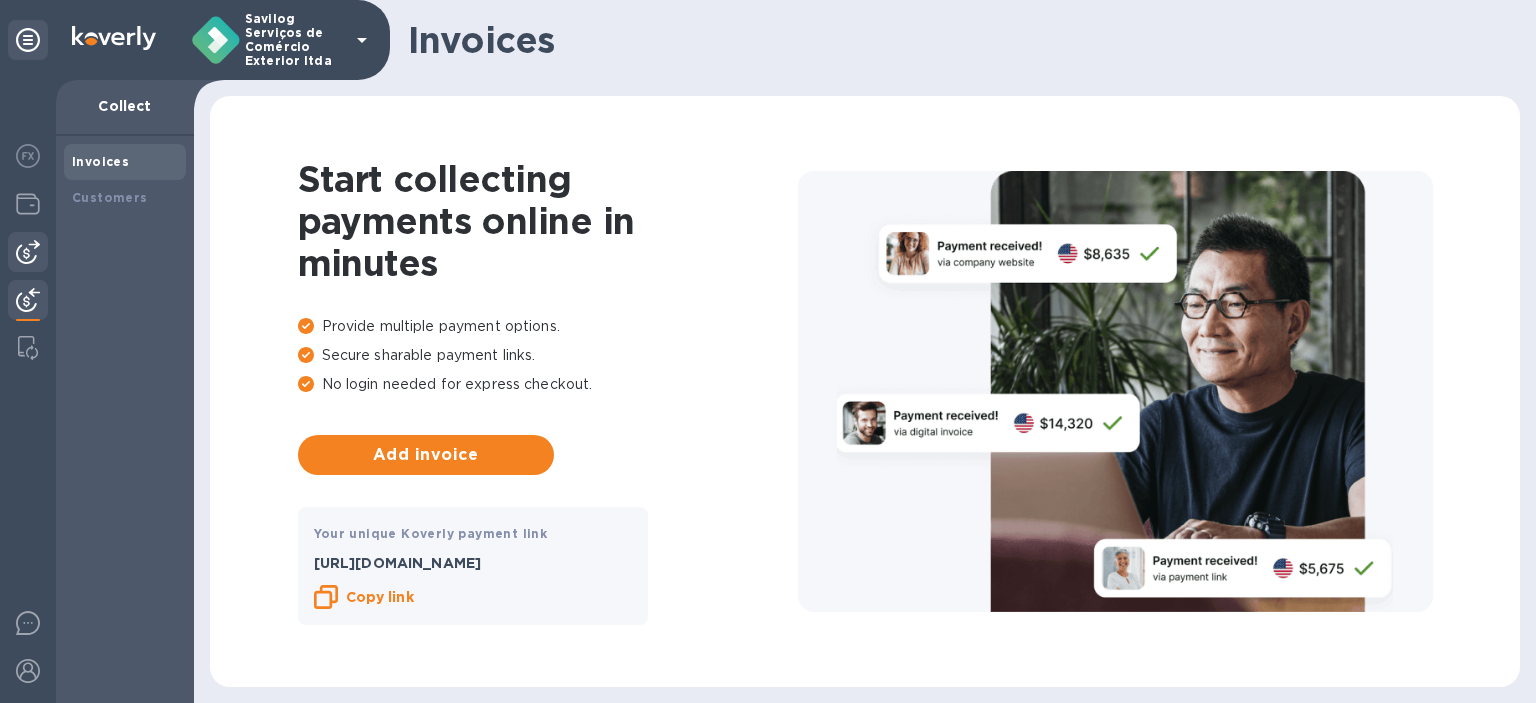 click at bounding box center (28, 252) 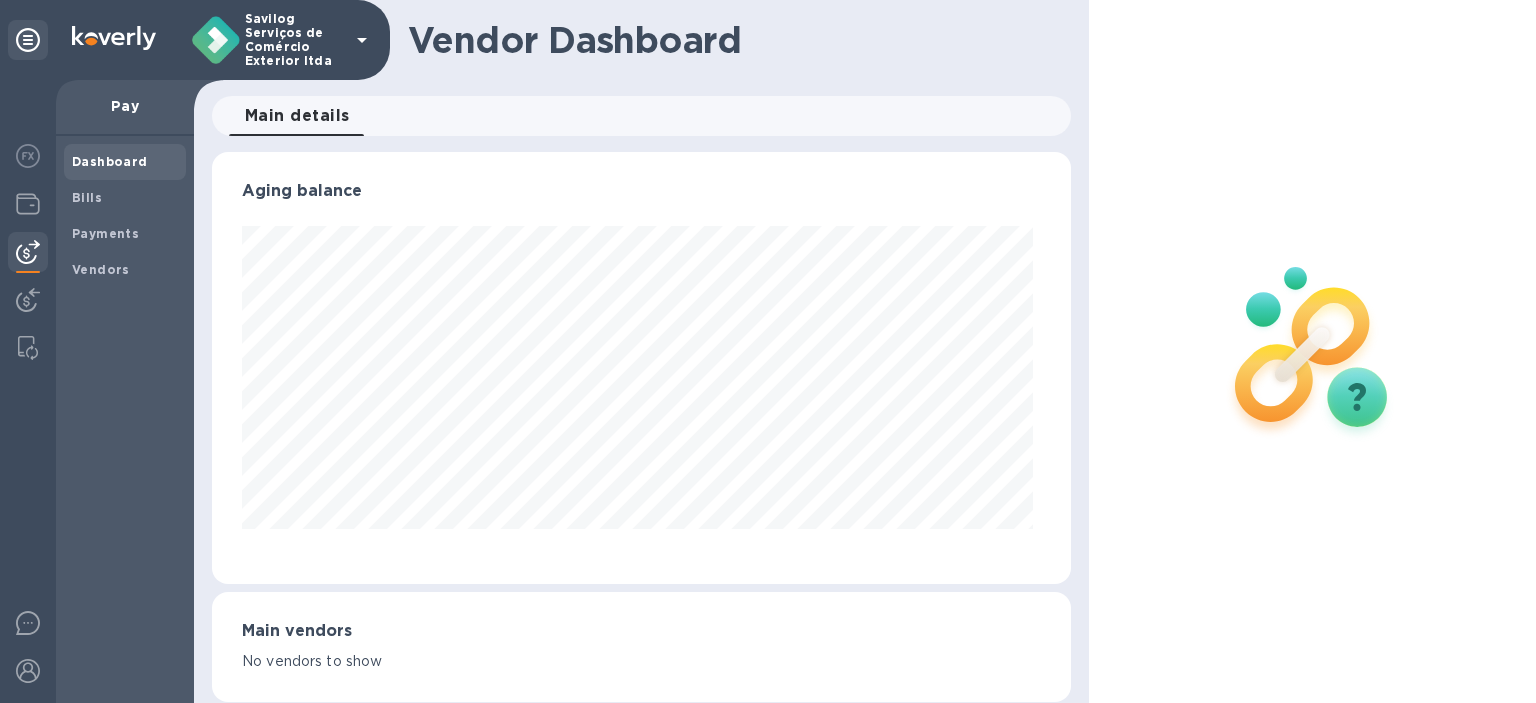 scroll, scrollTop: 999568, scrollLeft: 999149, axis: both 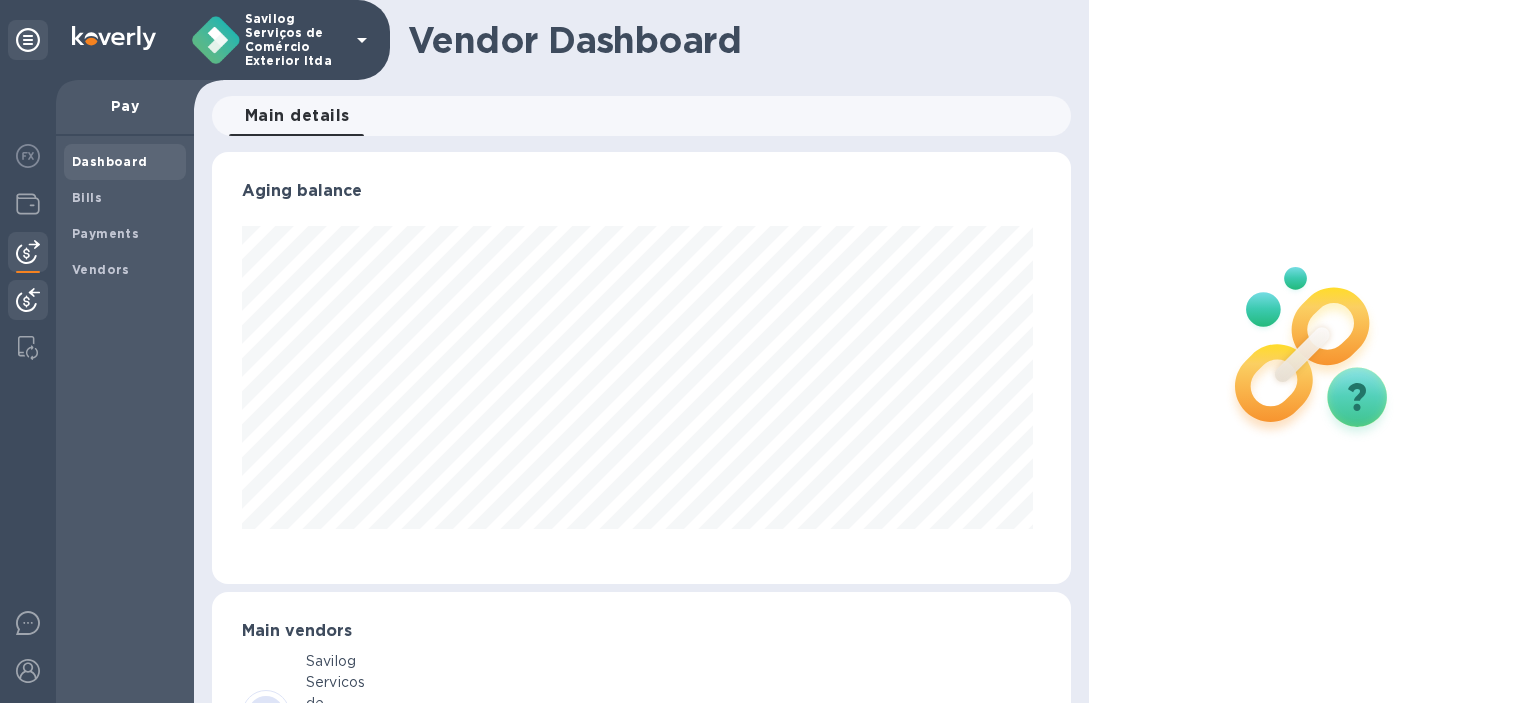 click at bounding box center (28, 300) 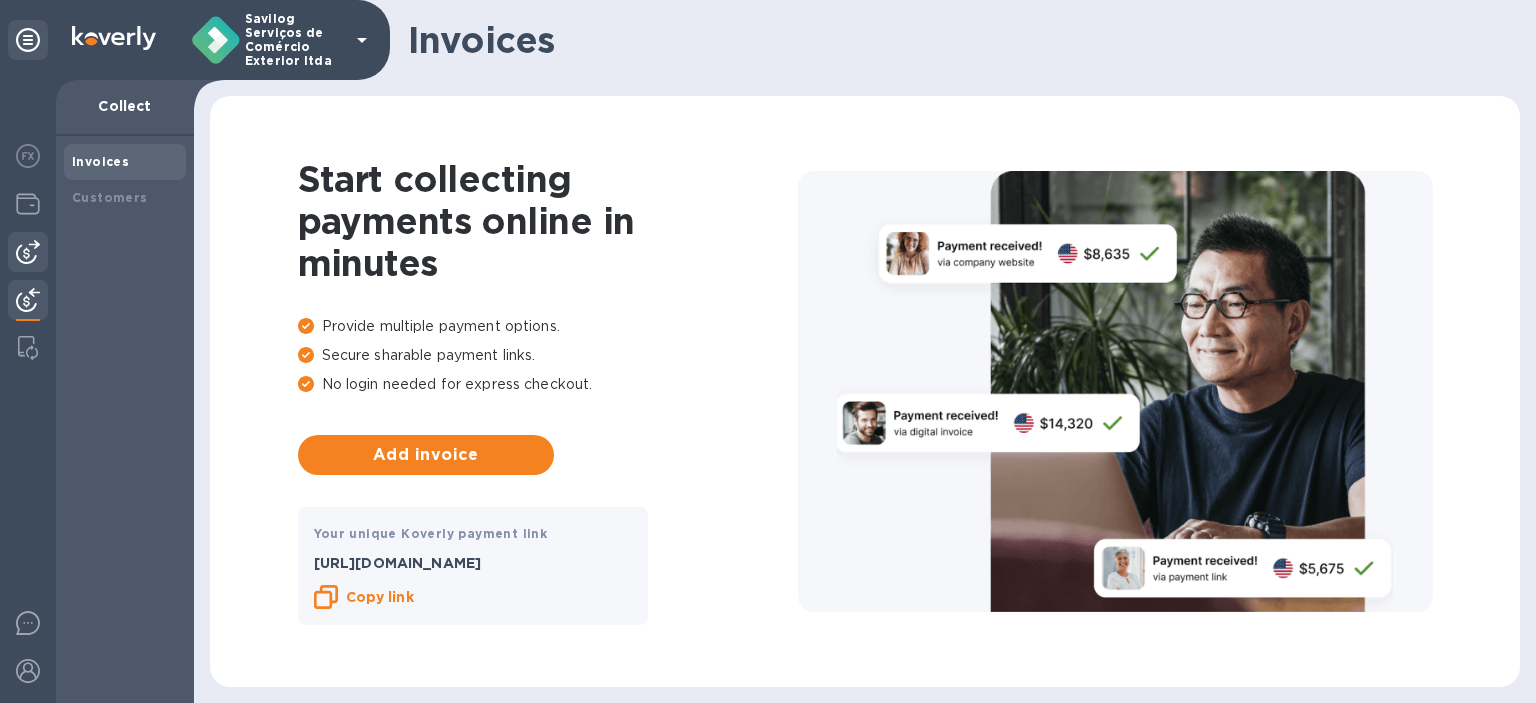 click at bounding box center (28, 252) 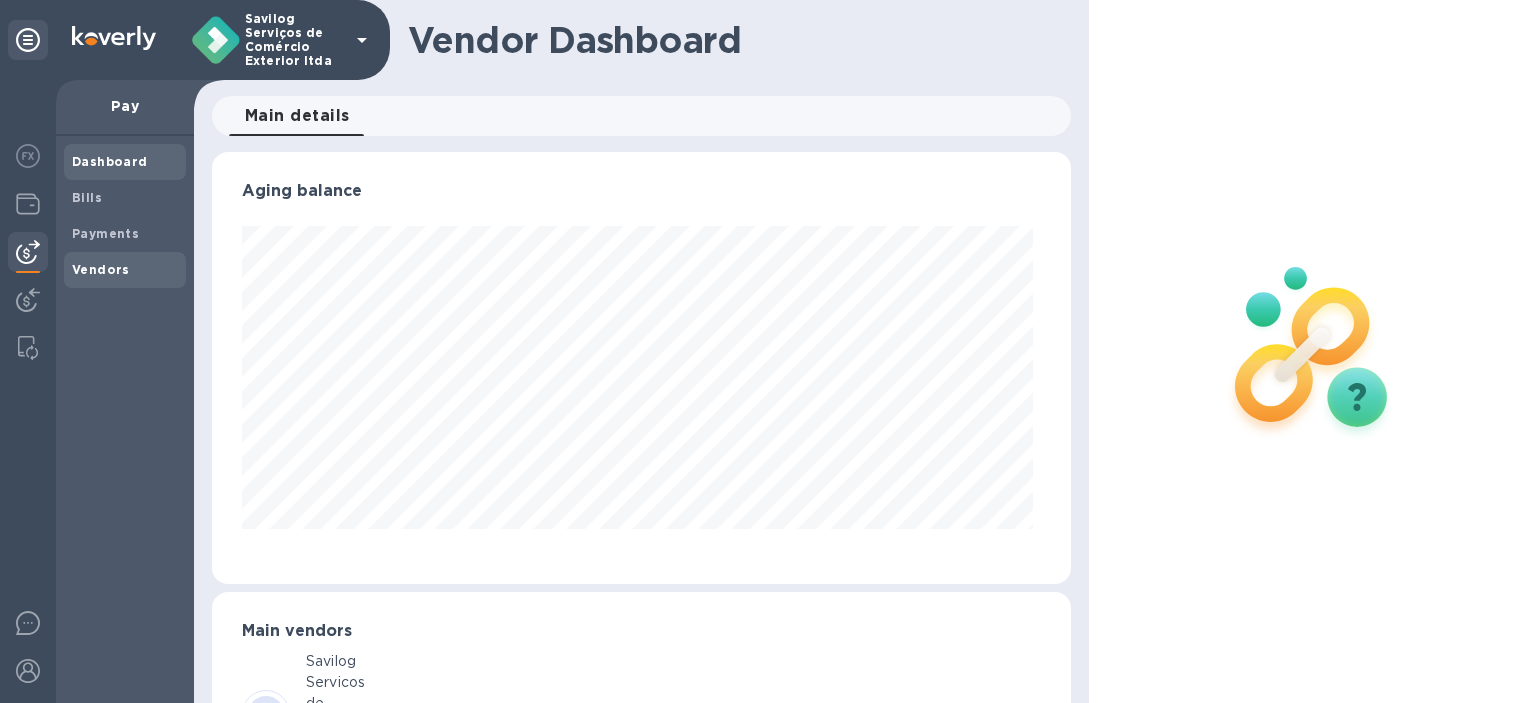 scroll, scrollTop: 999568, scrollLeft: 999149, axis: both 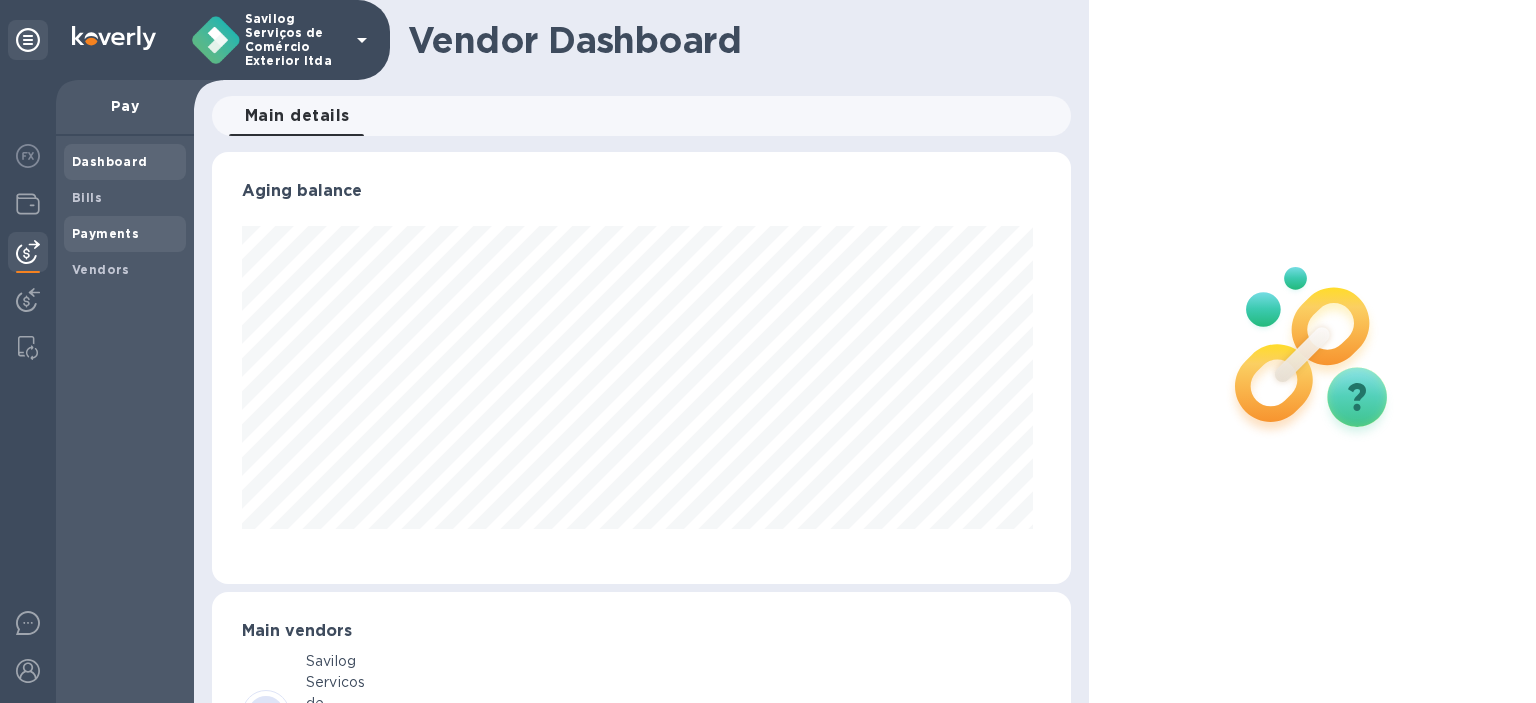 click on "Payments" at bounding box center [105, 233] 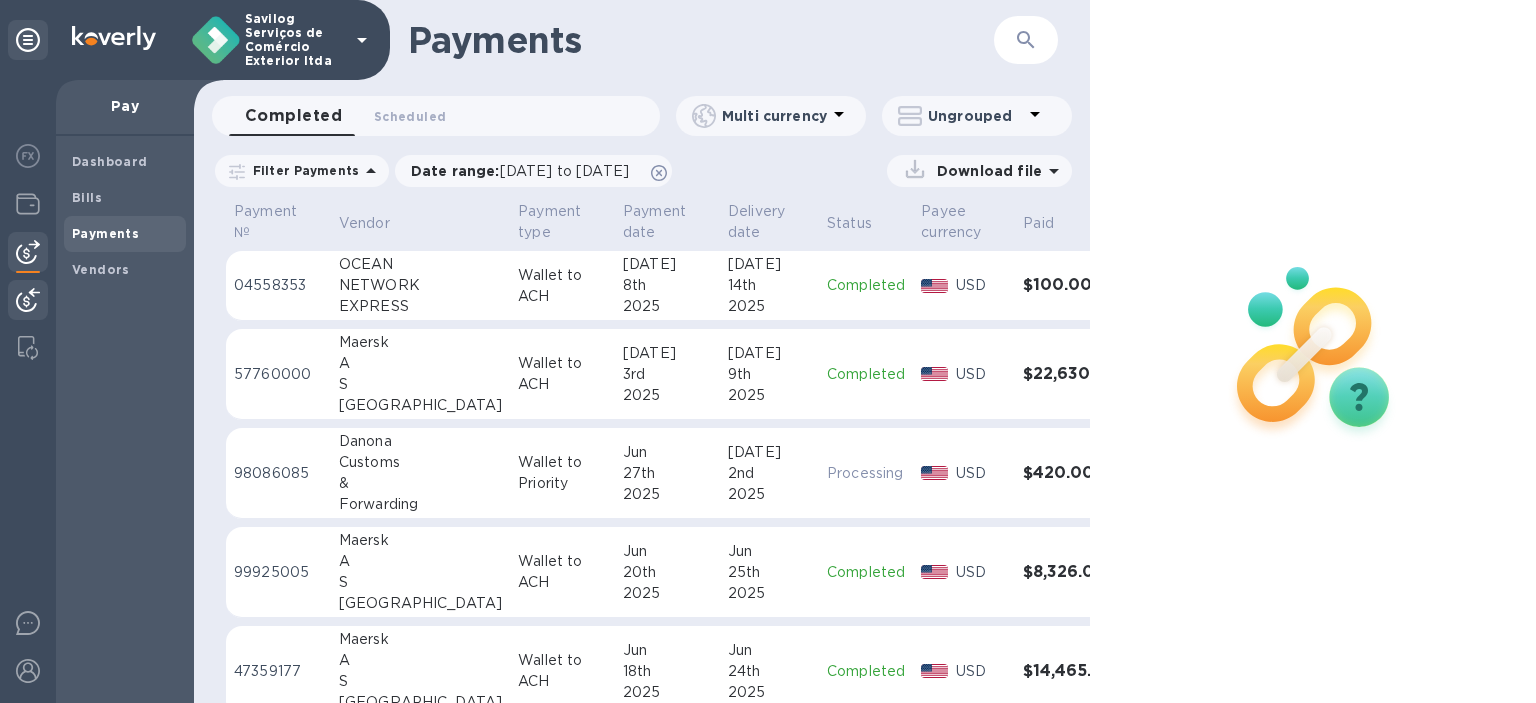 click at bounding box center [28, 300] 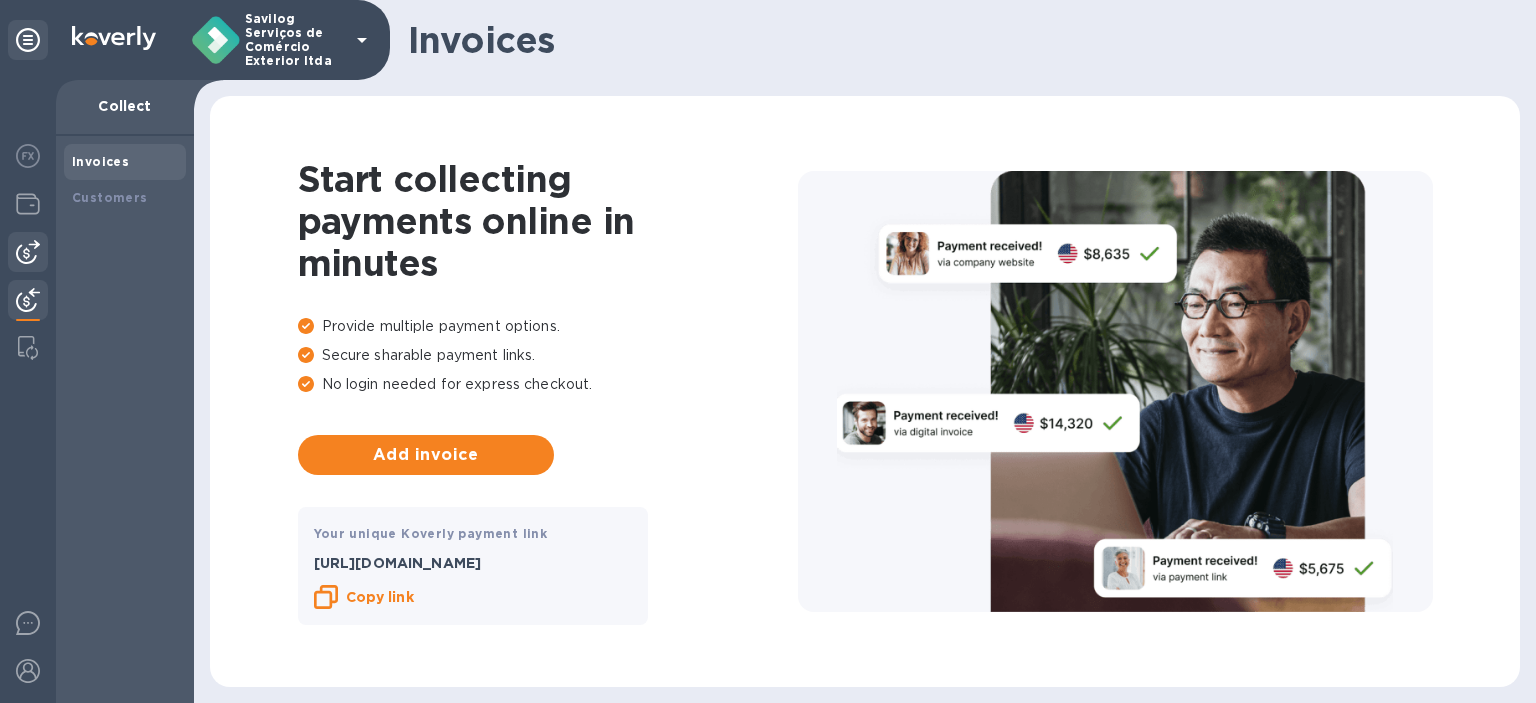 click at bounding box center (28, 252) 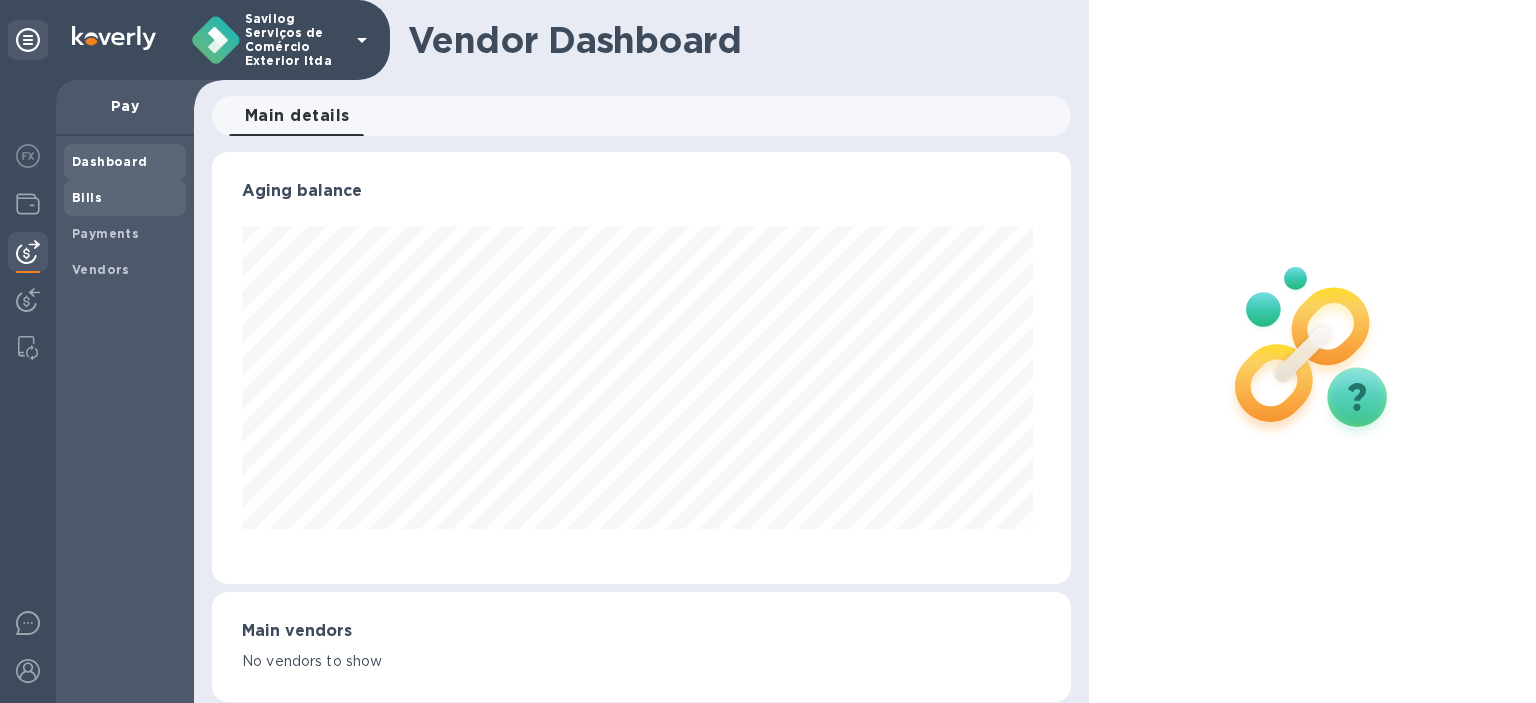 scroll, scrollTop: 999568, scrollLeft: 999149, axis: both 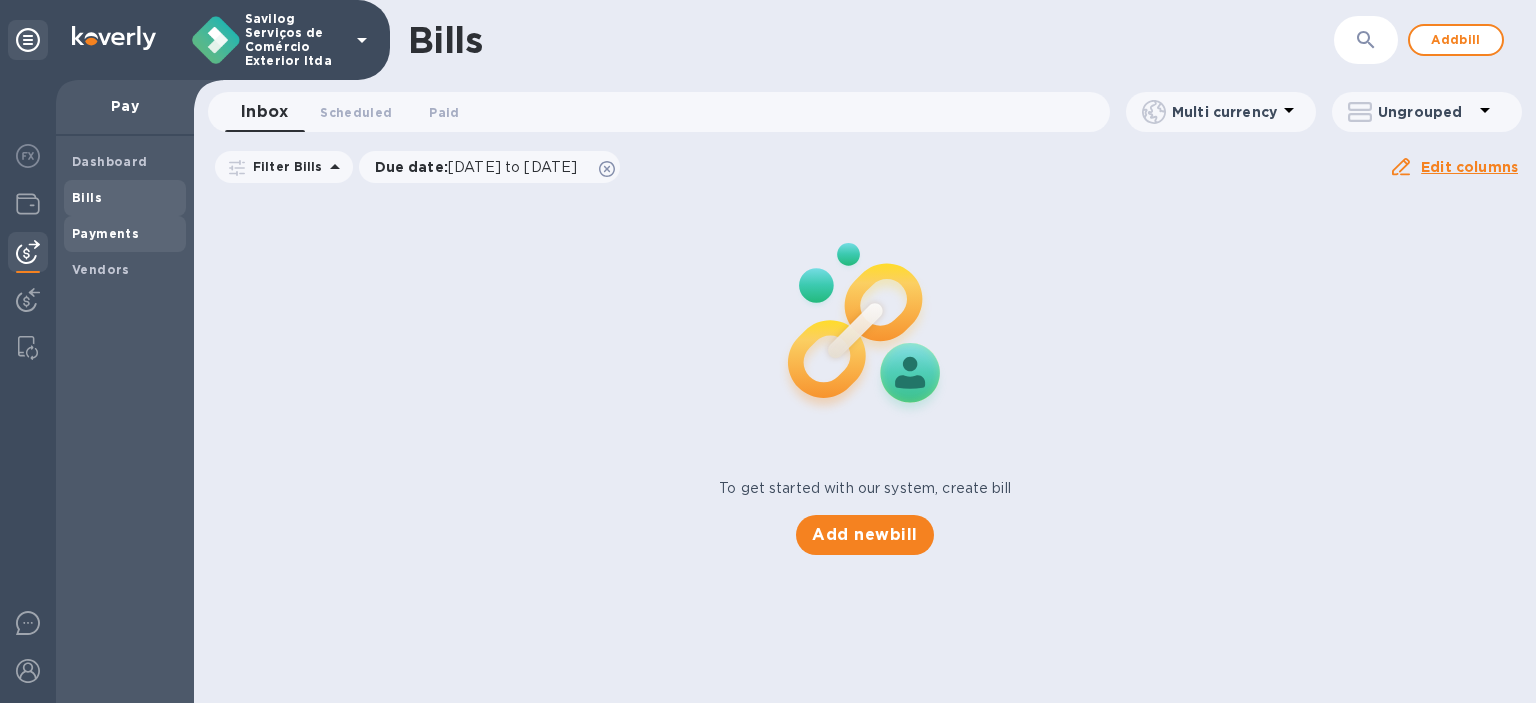 click on "Payments" at bounding box center [105, 234] 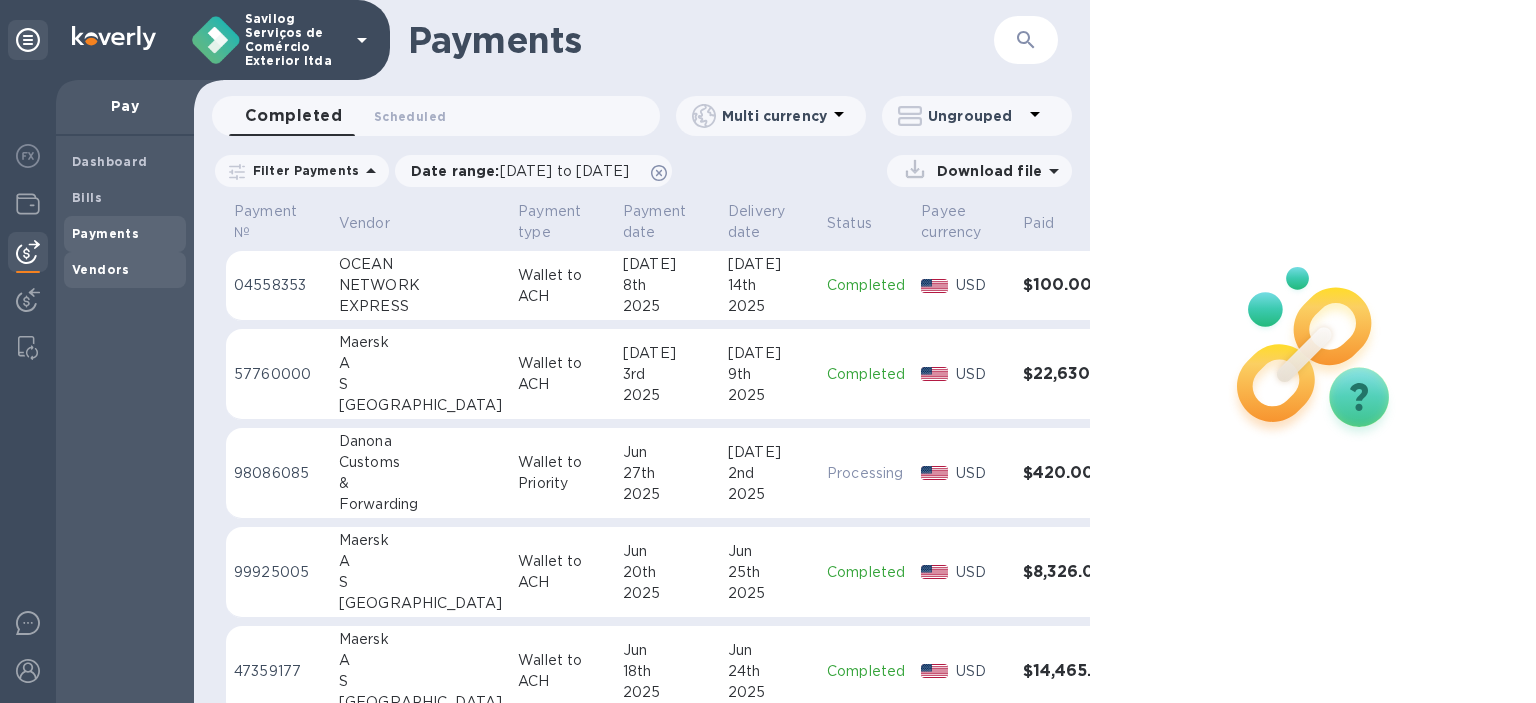 click on "Vendors" at bounding box center [101, 269] 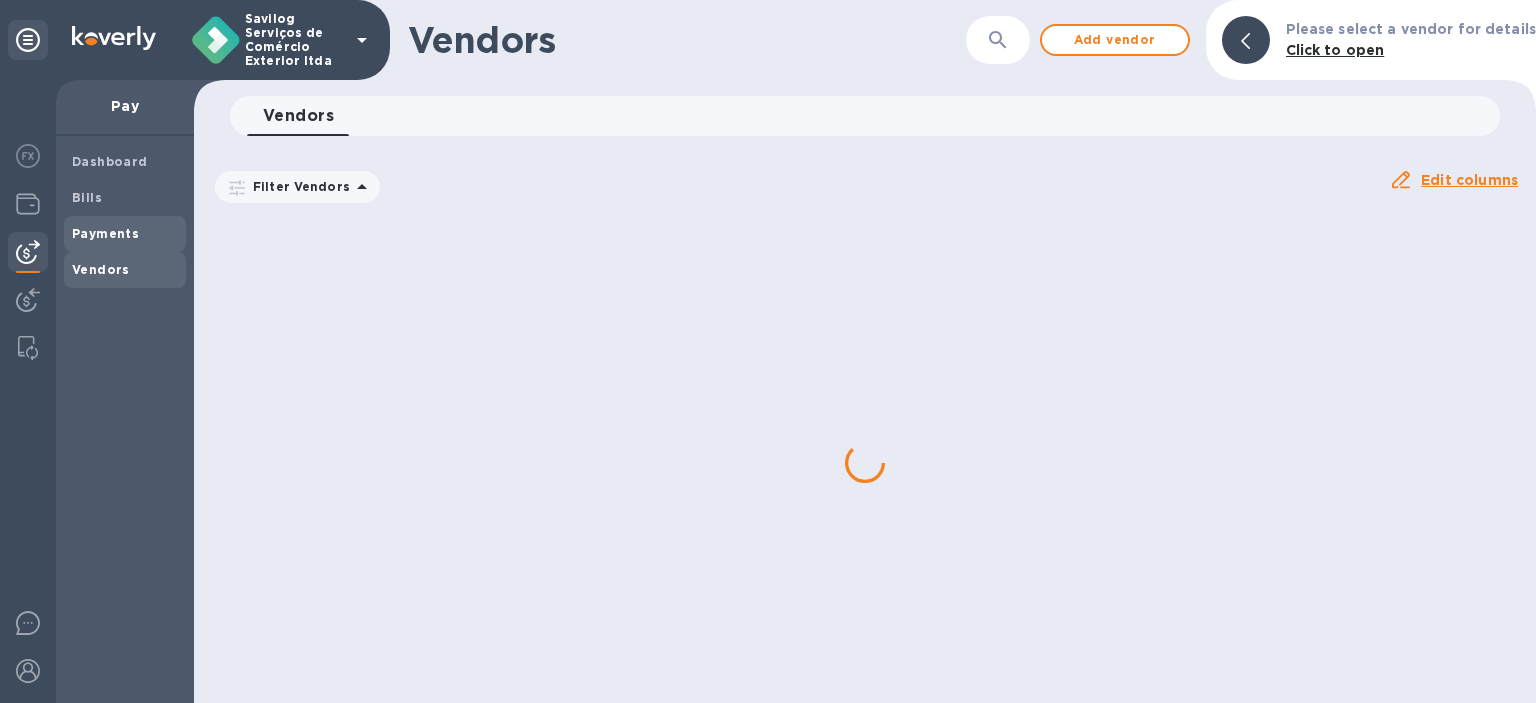 click on "Payments" at bounding box center (105, 233) 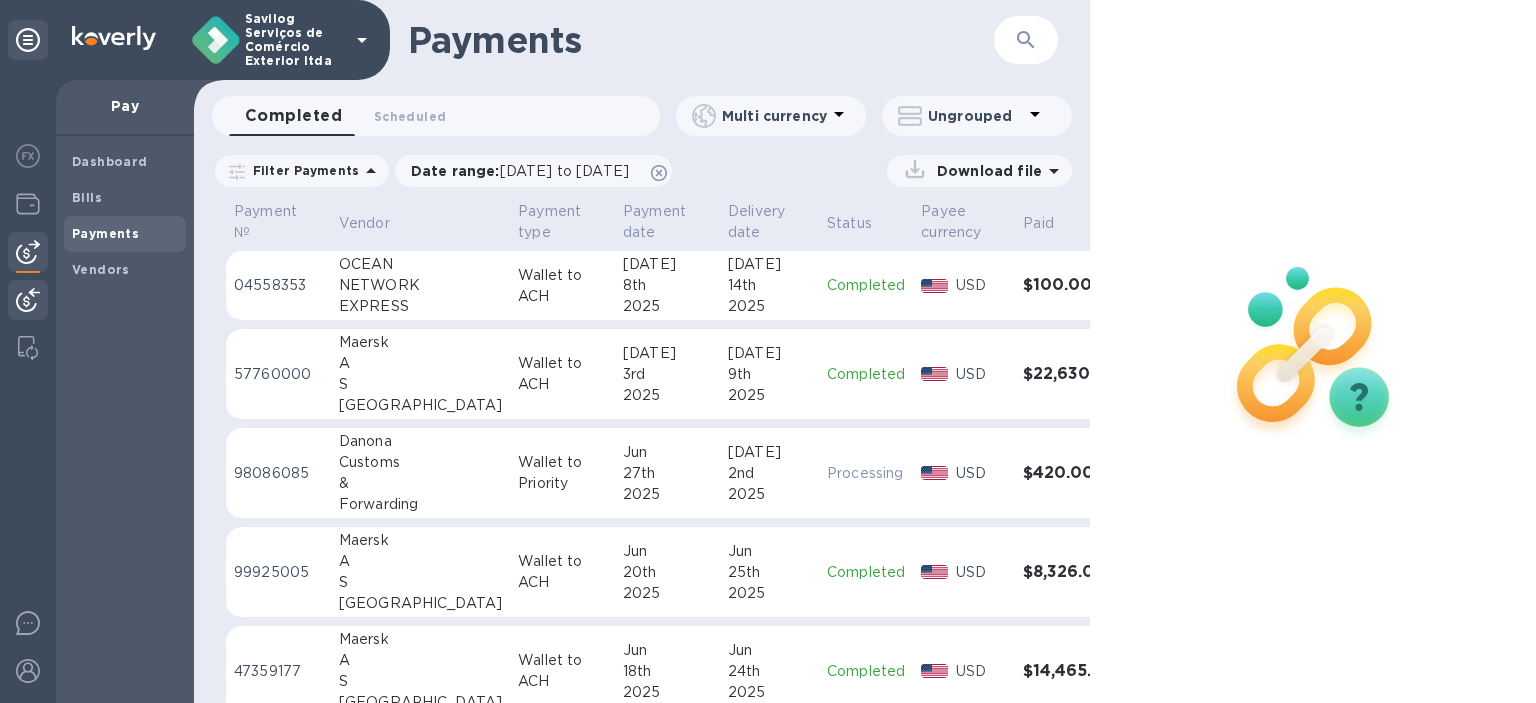 click at bounding box center [28, 300] 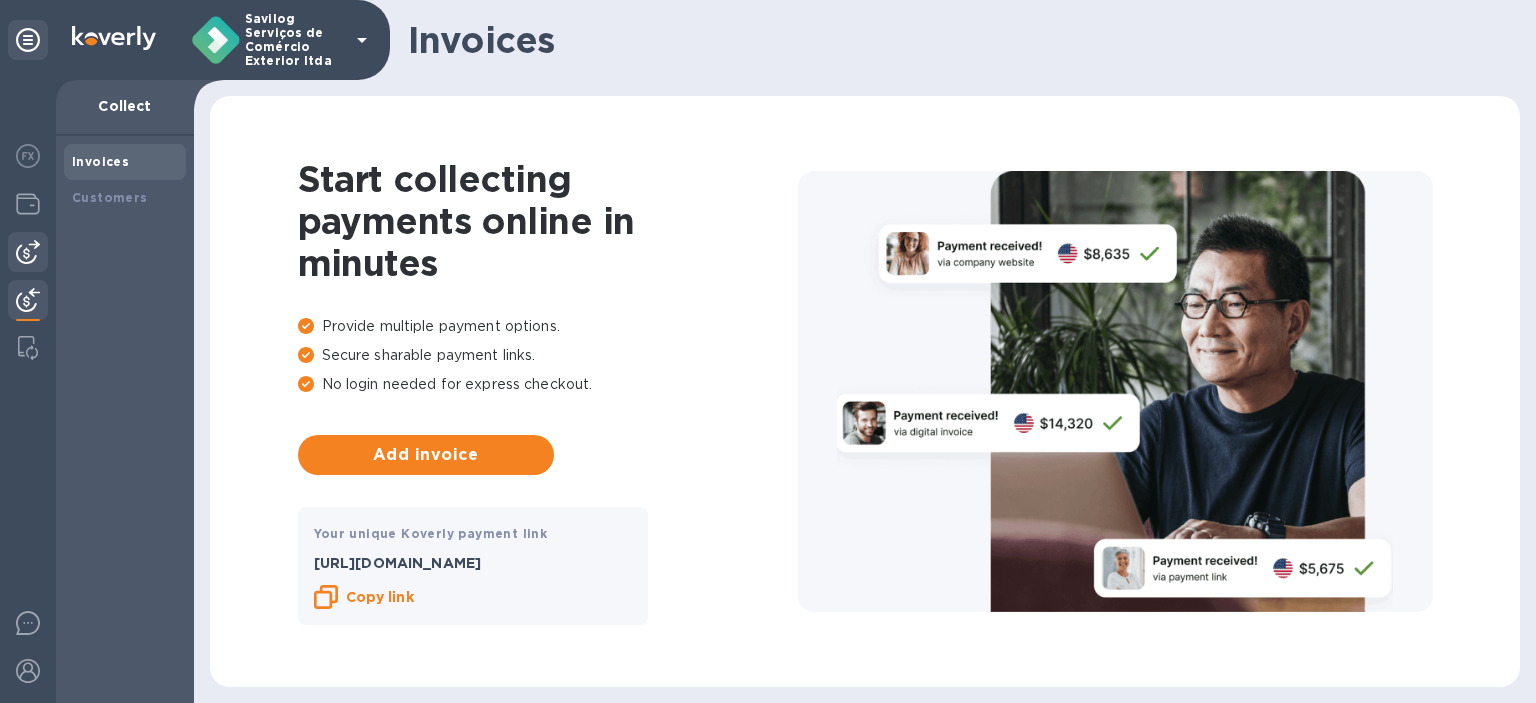 click at bounding box center (28, 252) 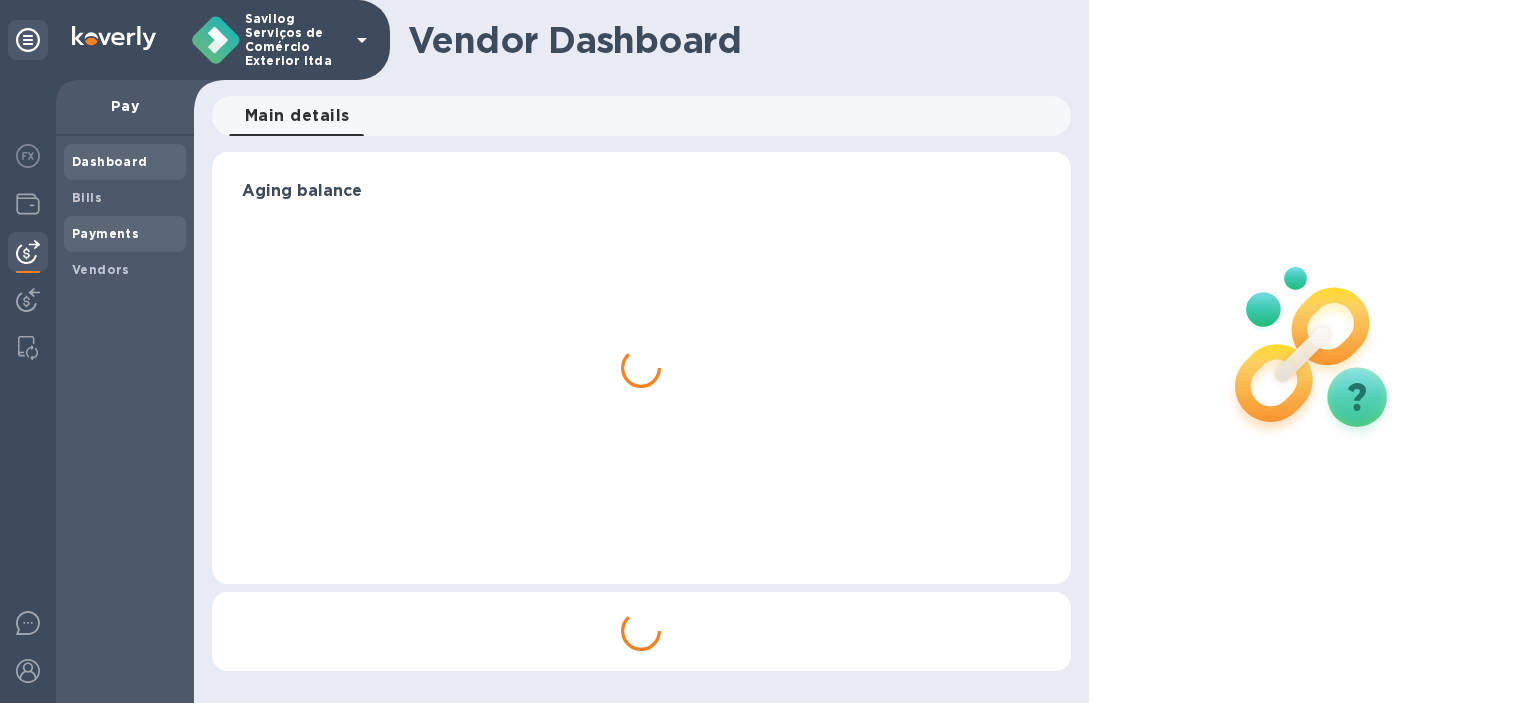 click on "Payments" at bounding box center [105, 233] 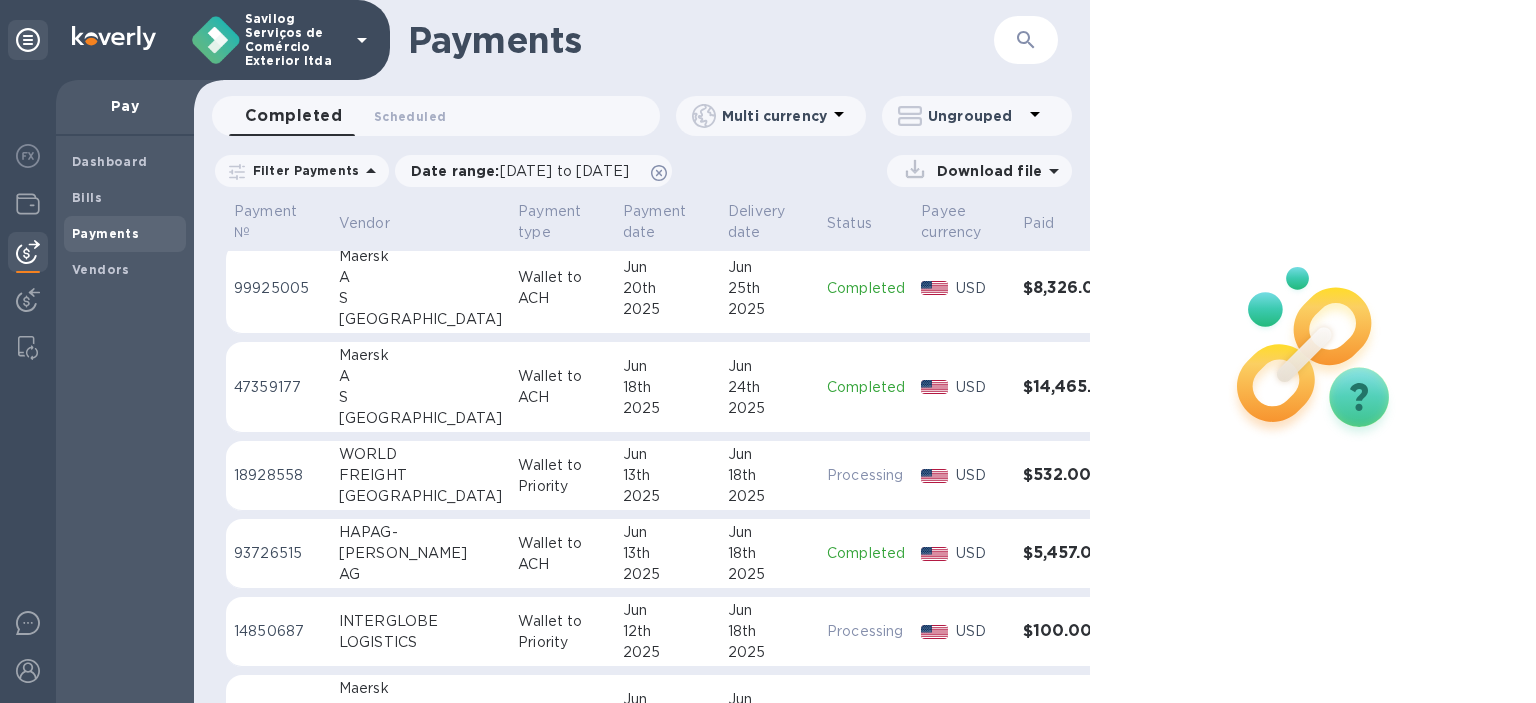 scroll, scrollTop: 400, scrollLeft: 0, axis: vertical 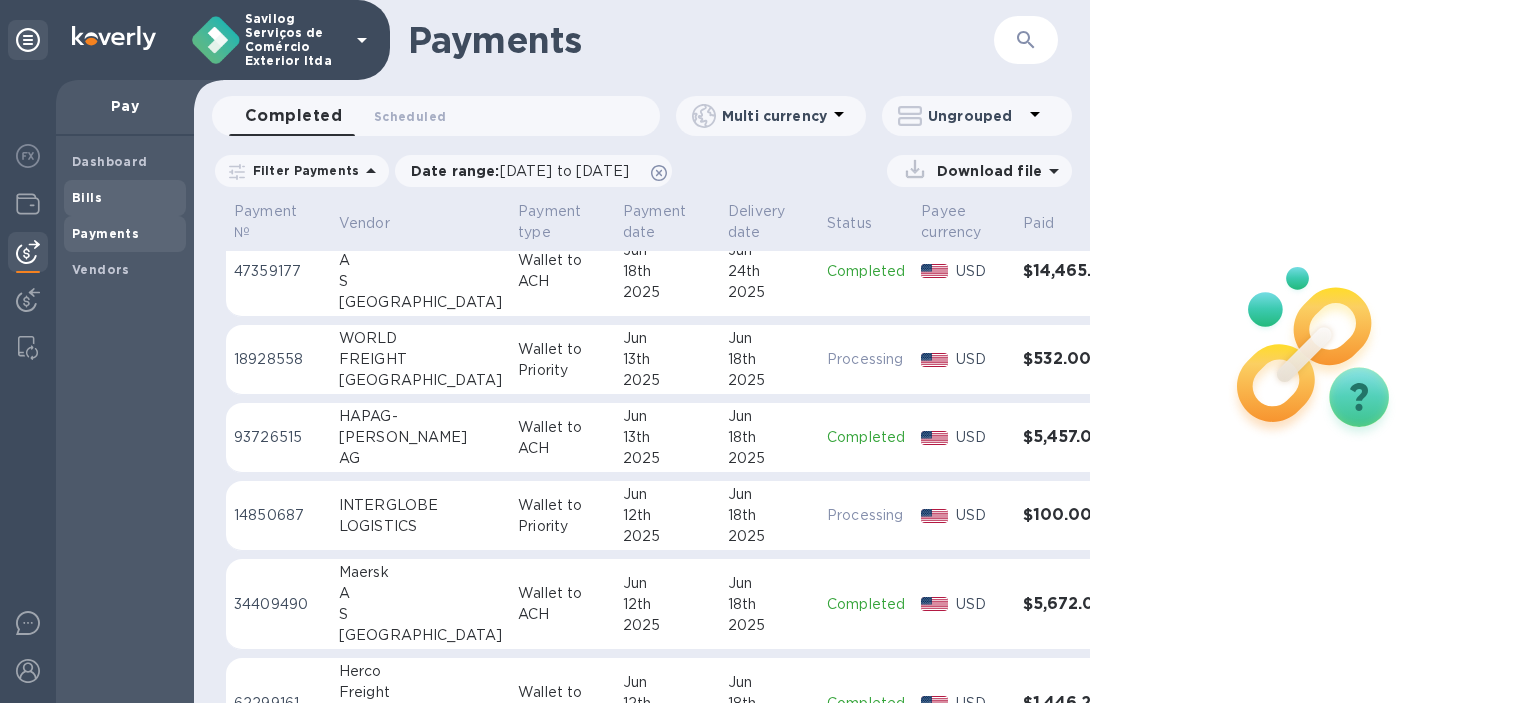 click on "Bills" at bounding box center (125, 198) 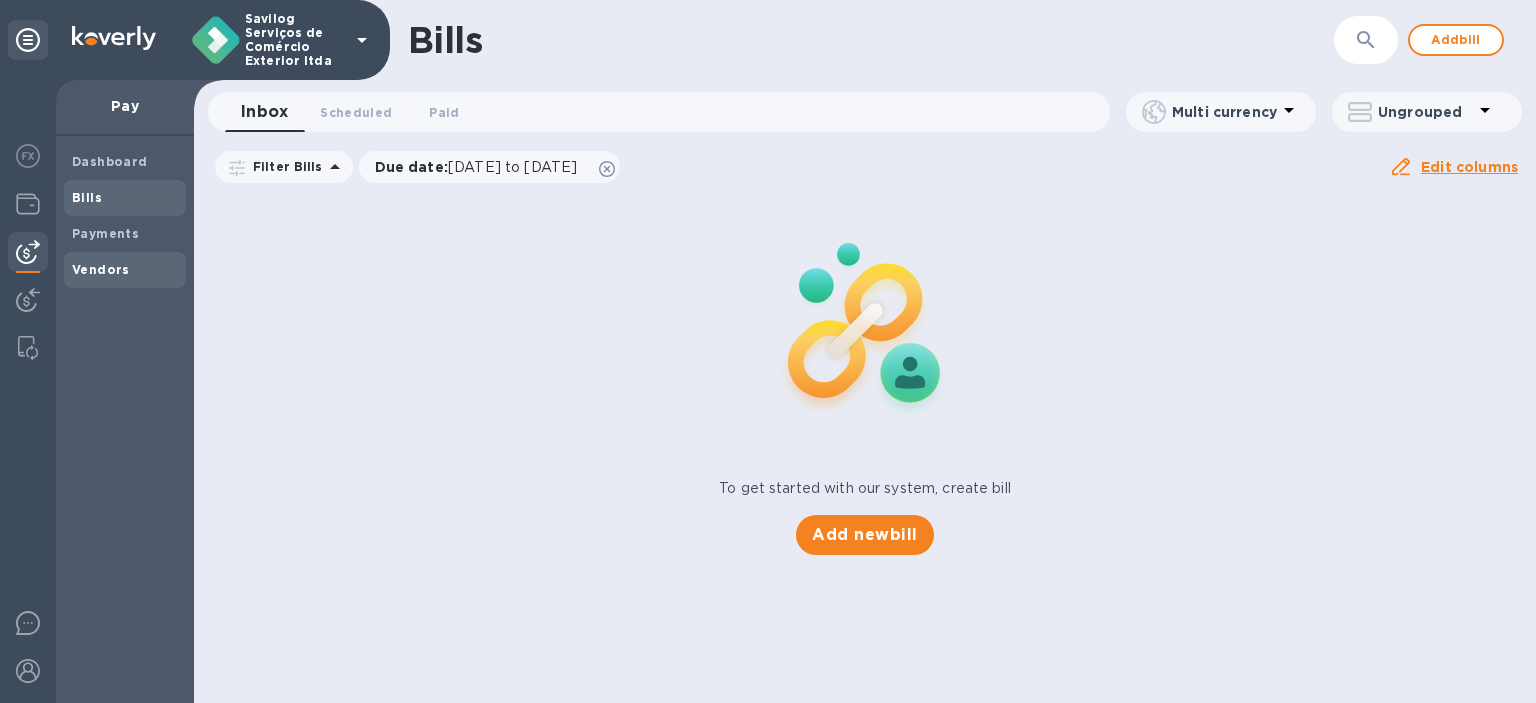 click on "Vendors" at bounding box center (101, 270) 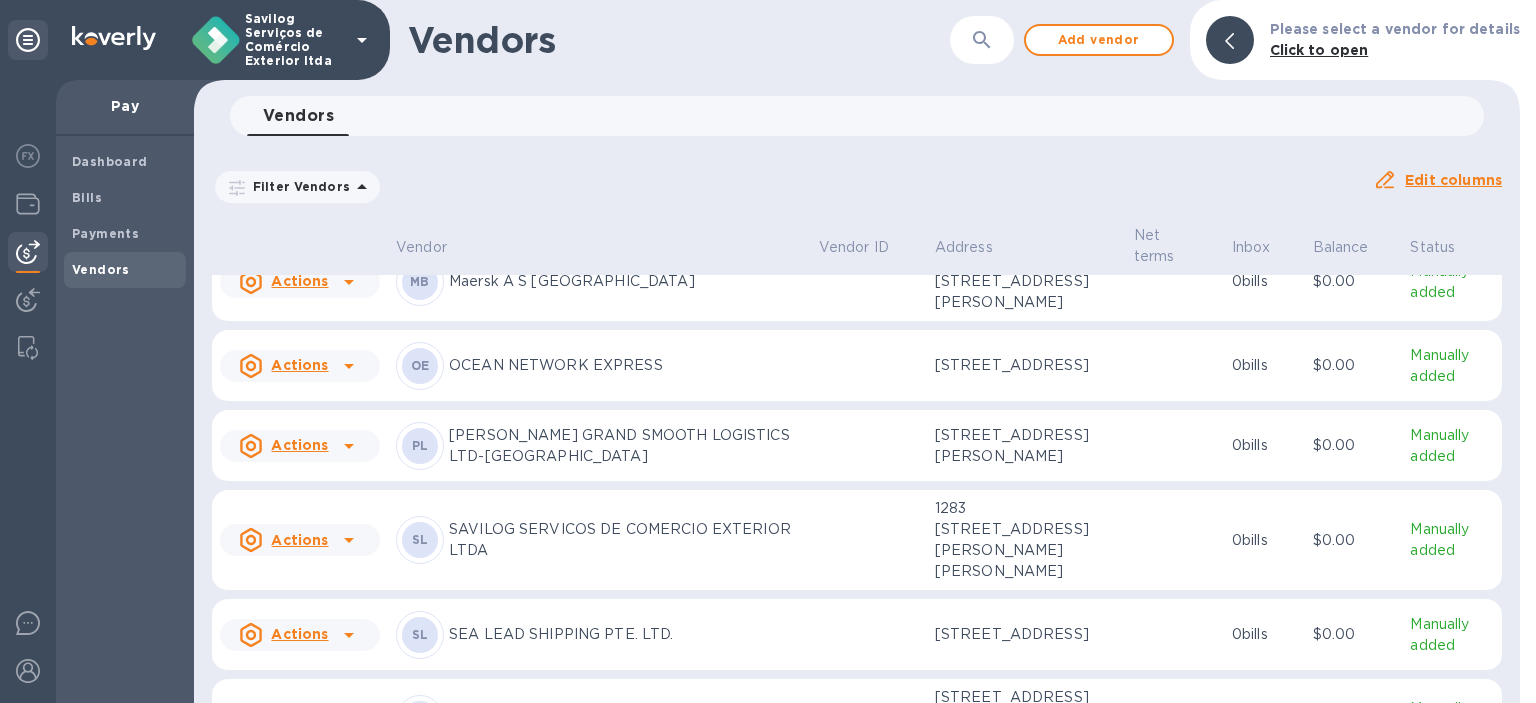 scroll, scrollTop: 1807, scrollLeft: 0, axis: vertical 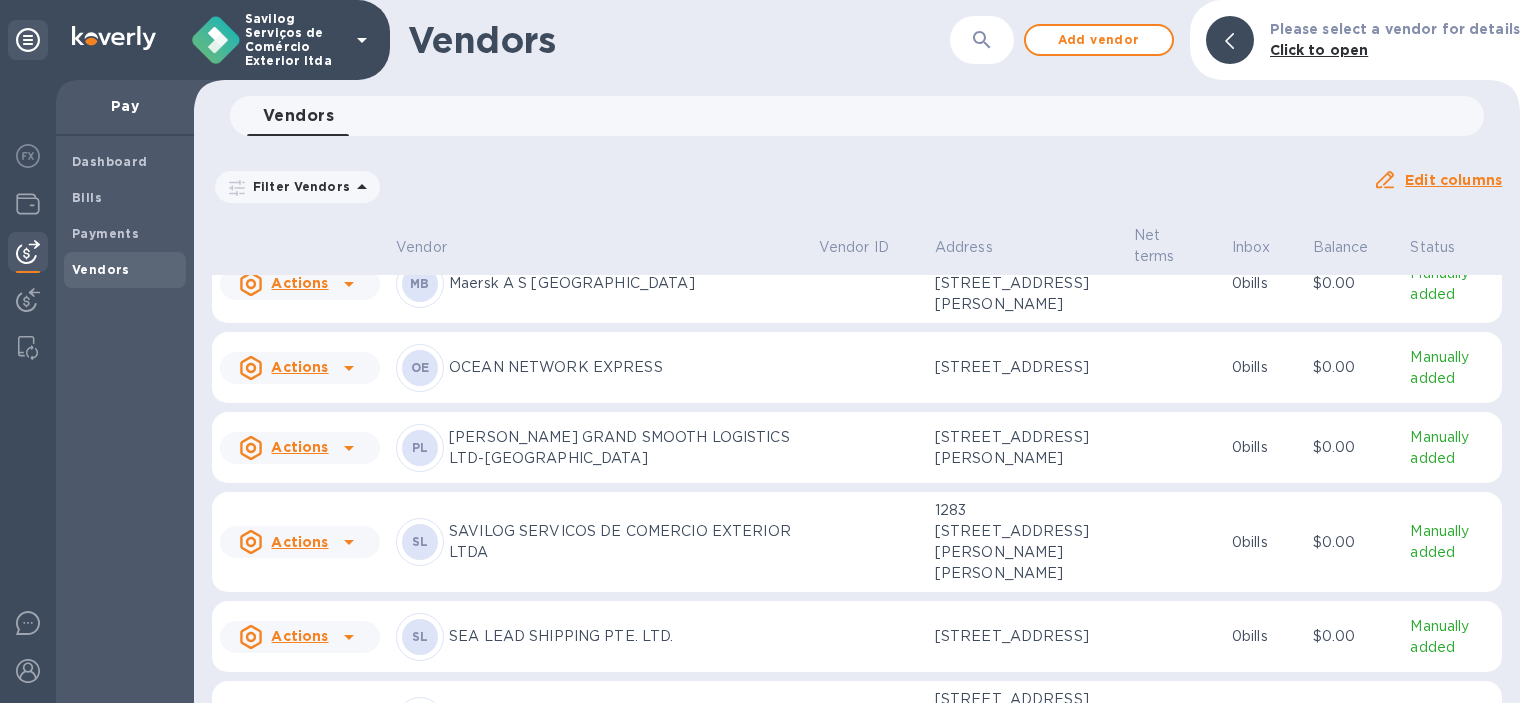 click on "Actions" at bounding box center [300, 284] 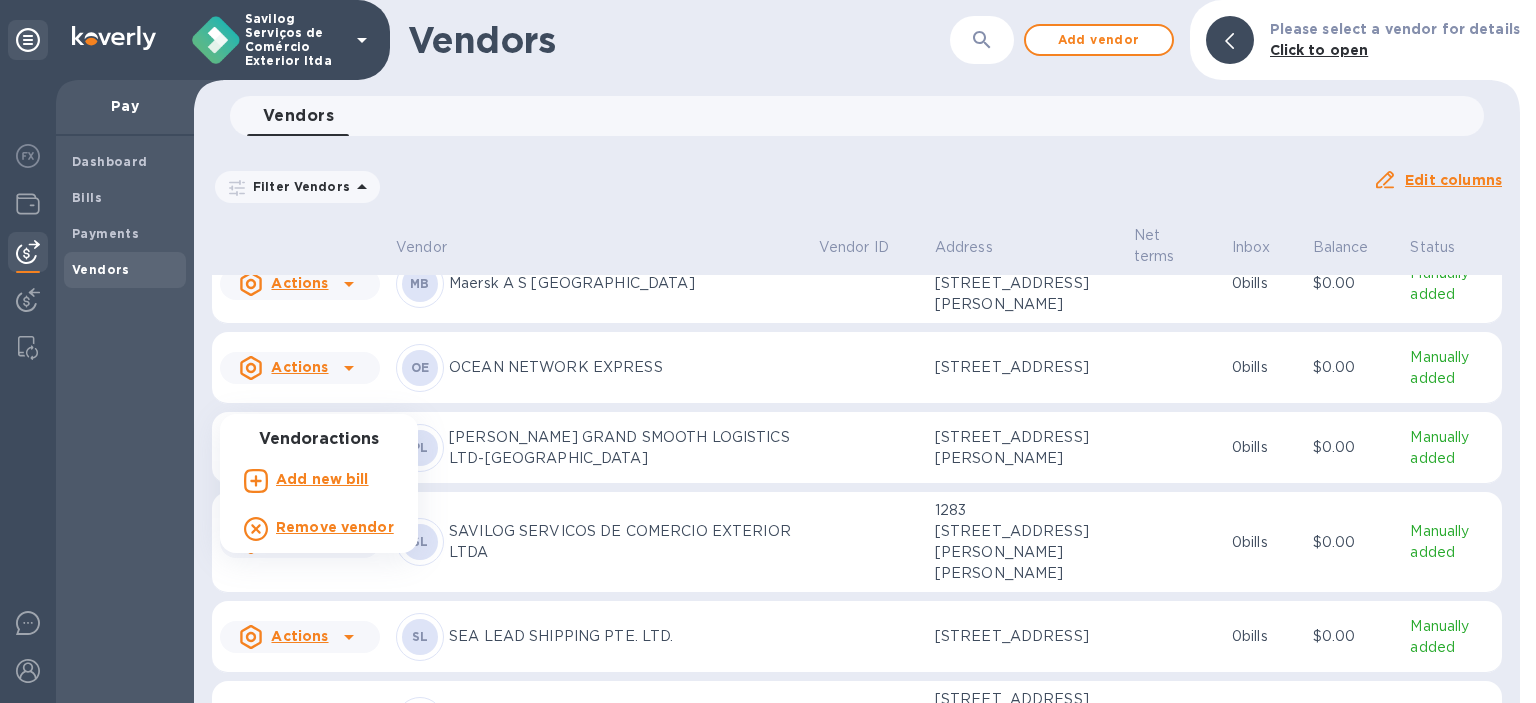 click on "Add new bill" at bounding box center (322, 479) 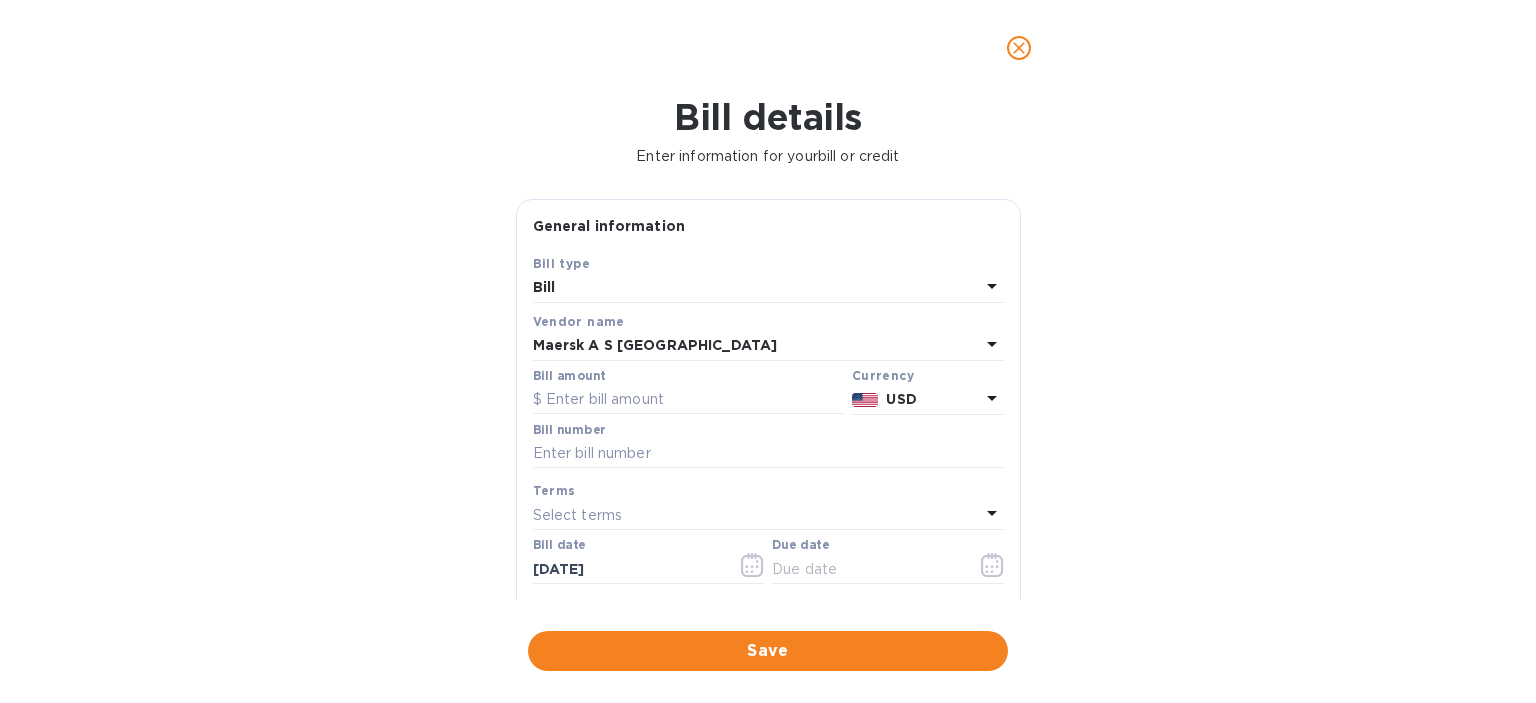 click at bounding box center [688, 400] 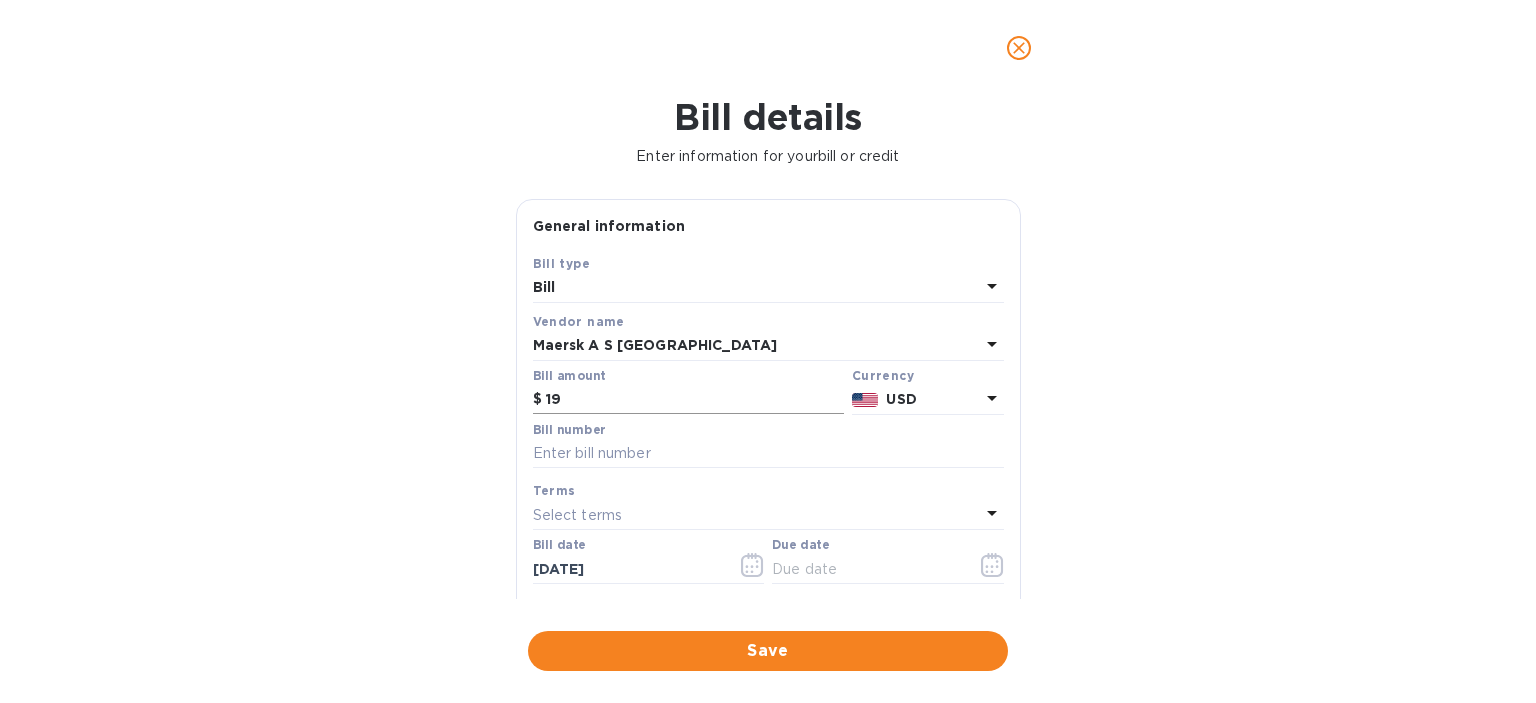 click on "19" at bounding box center [695, 400] 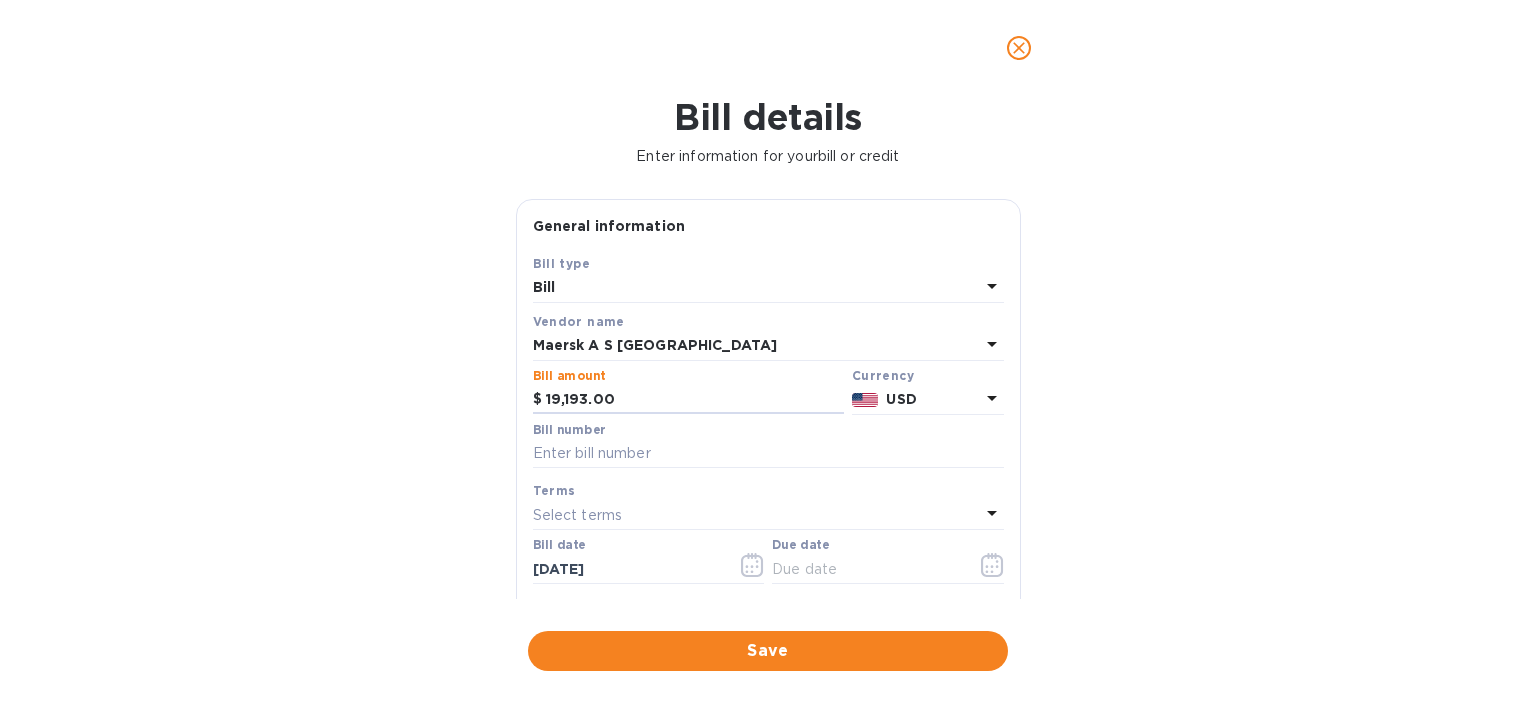 type on "19,193.00" 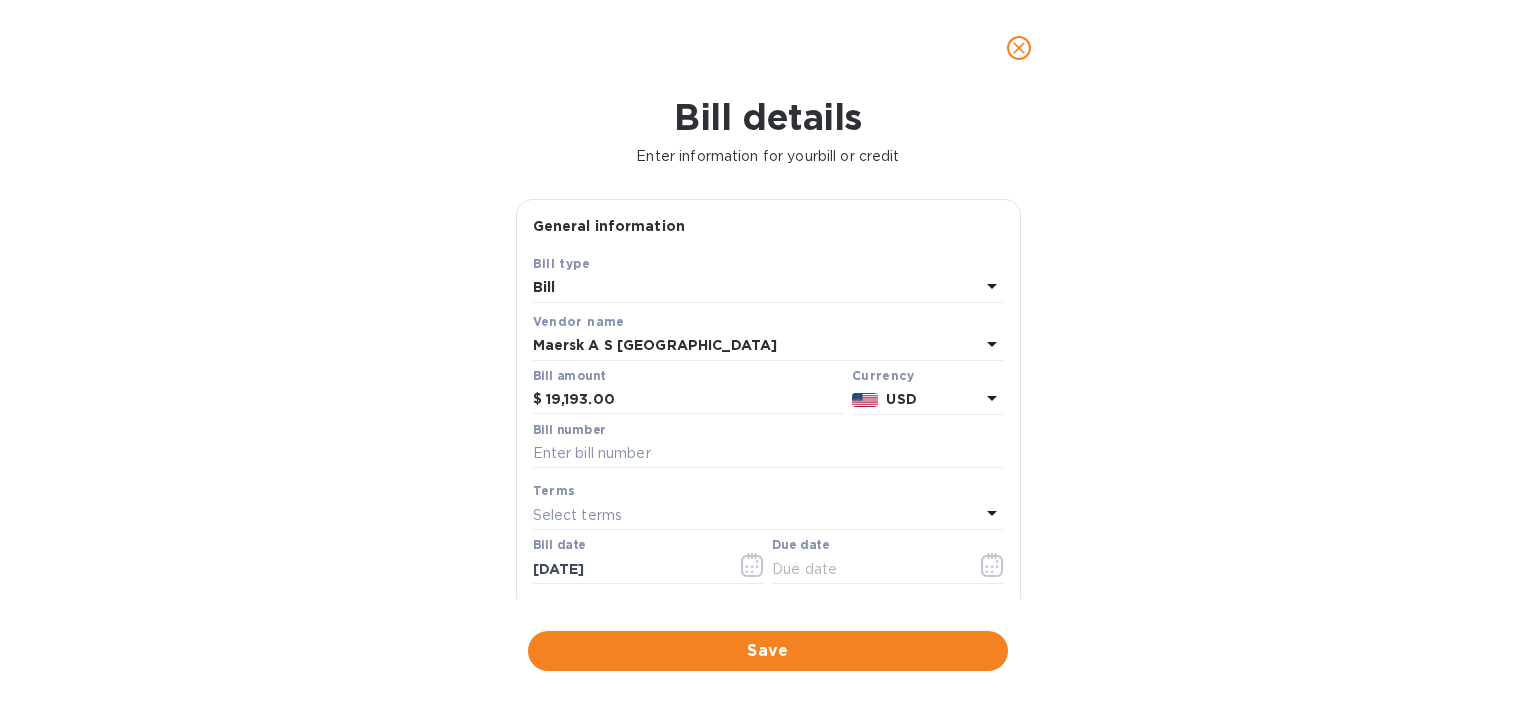click on "Bill details Enter information for your  bill or credit General information Save Bill type Bill Vendor name Maersk A S Brasil Bill amount $ 19,193.00 Currency USD Bill number   Terms Select terms Bill date [DATE]   Due date   G/L account Select G/L account Notes (optional)   Bill  image Choose  a bill  and   drag it here Save" at bounding box center (768, 399) 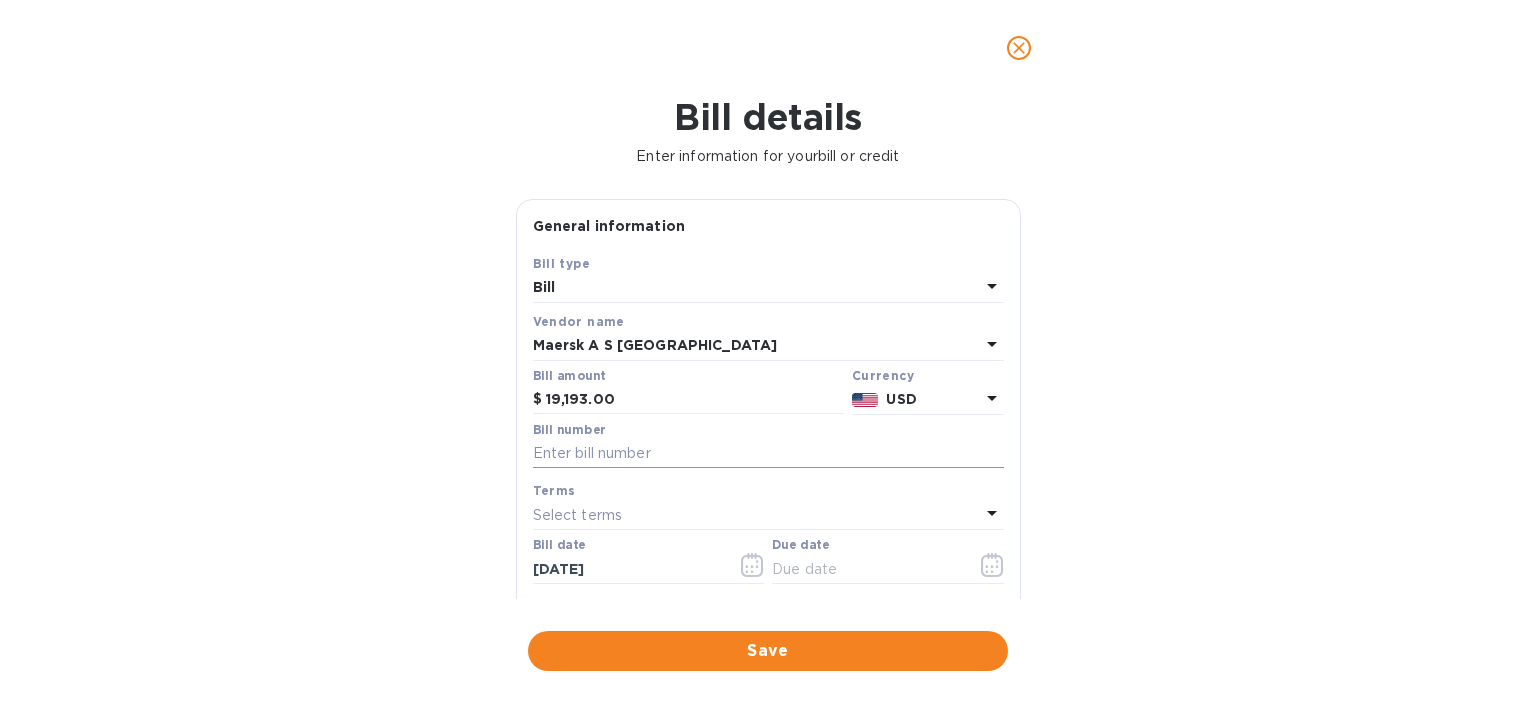 click at bounding box center (768, 454) 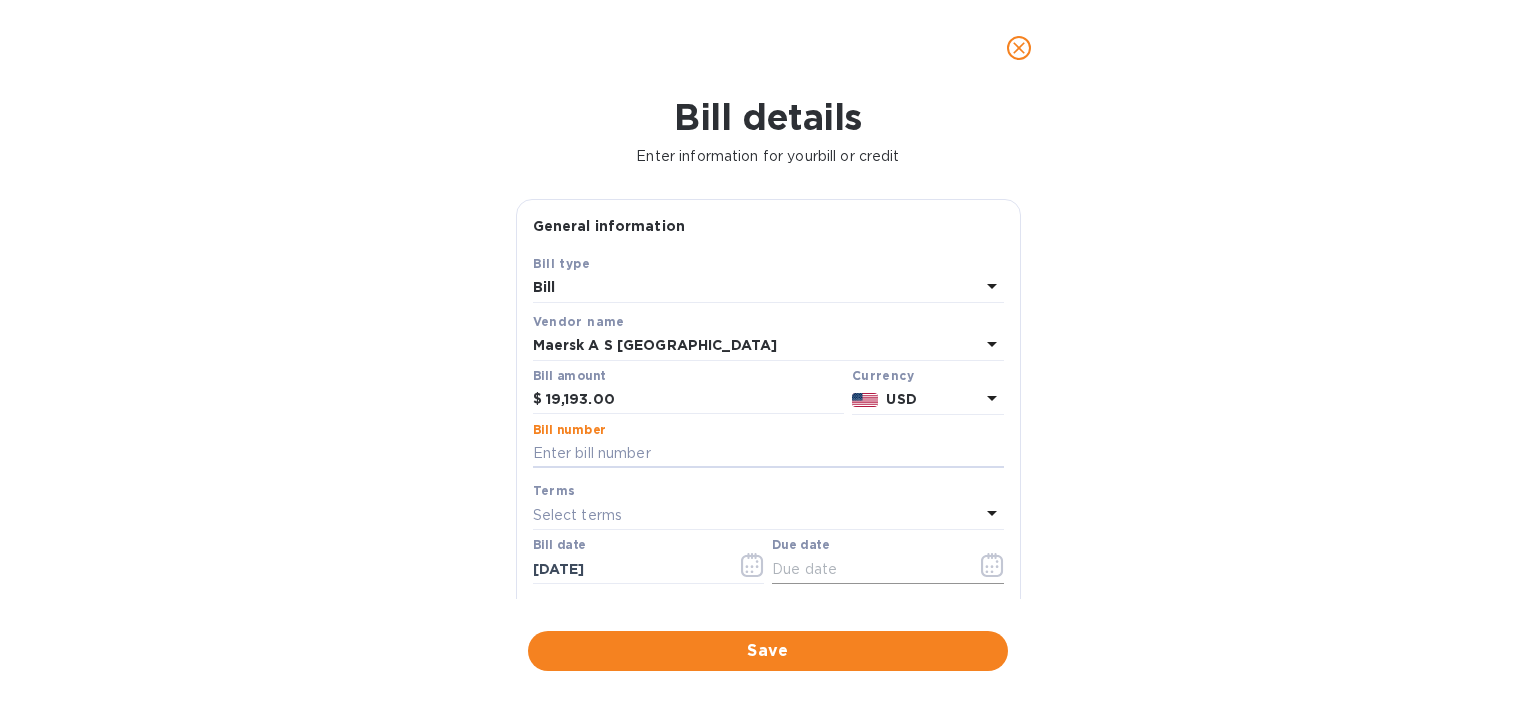 click 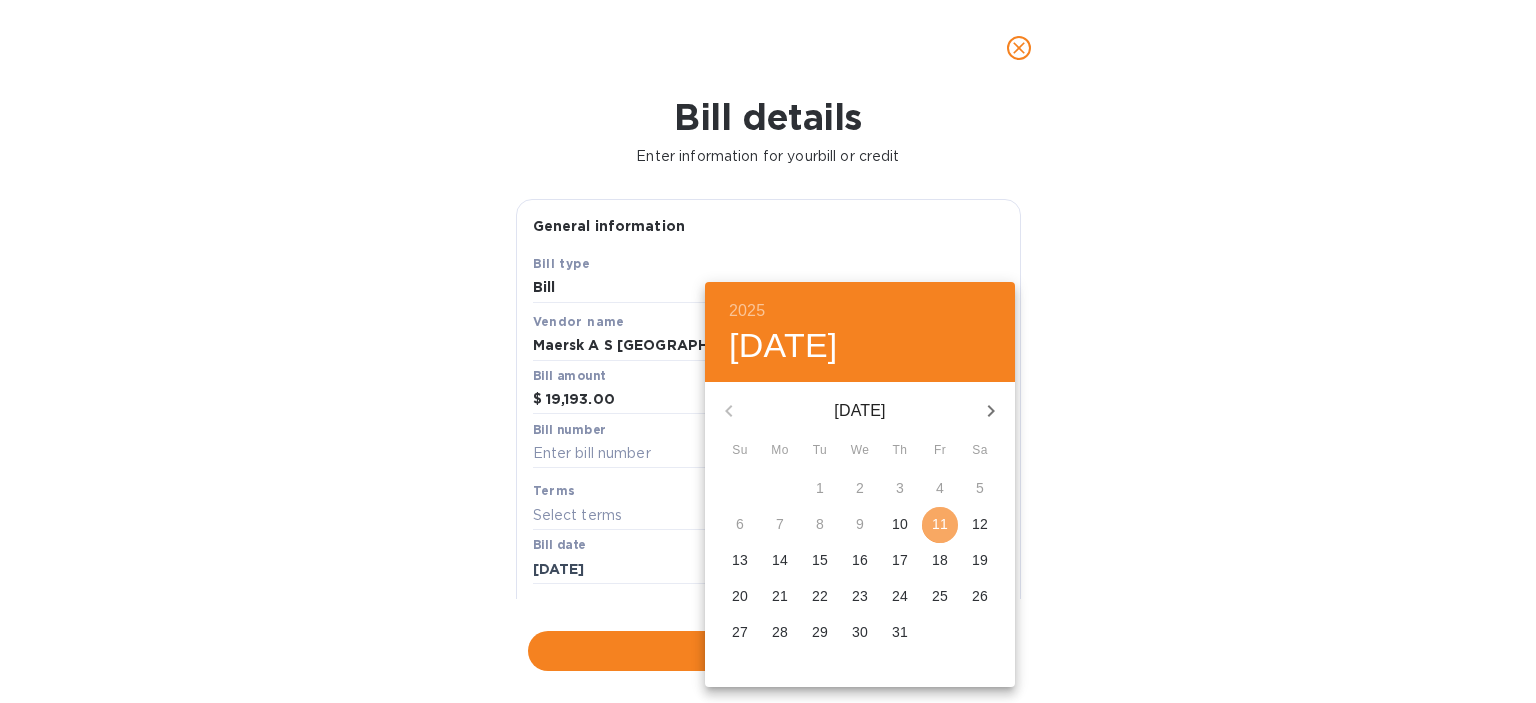 click on "11" at bounding box center (940, 524) 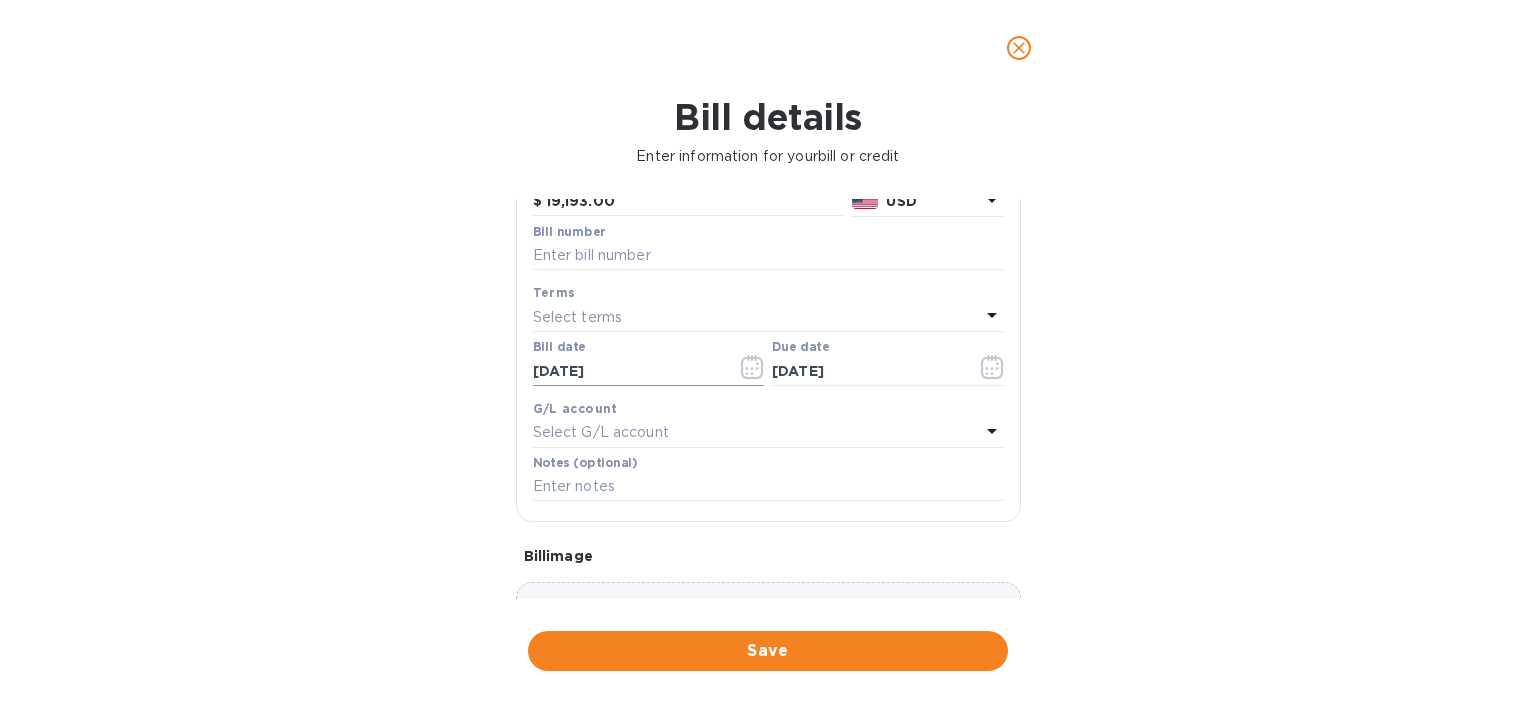 scroll, scrollTop: 200, scrollLeft: 0, axis: vertical 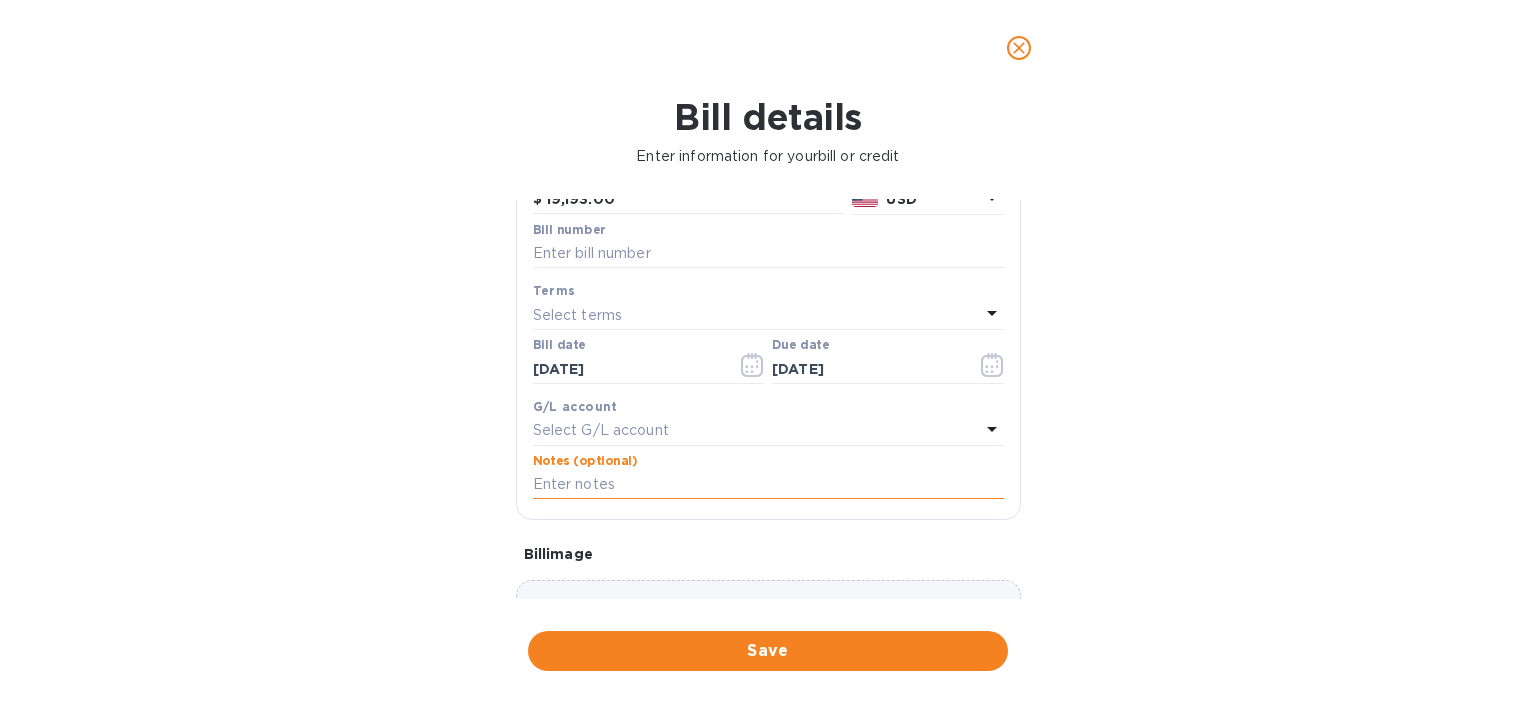 click at bounding box center (768, 485) 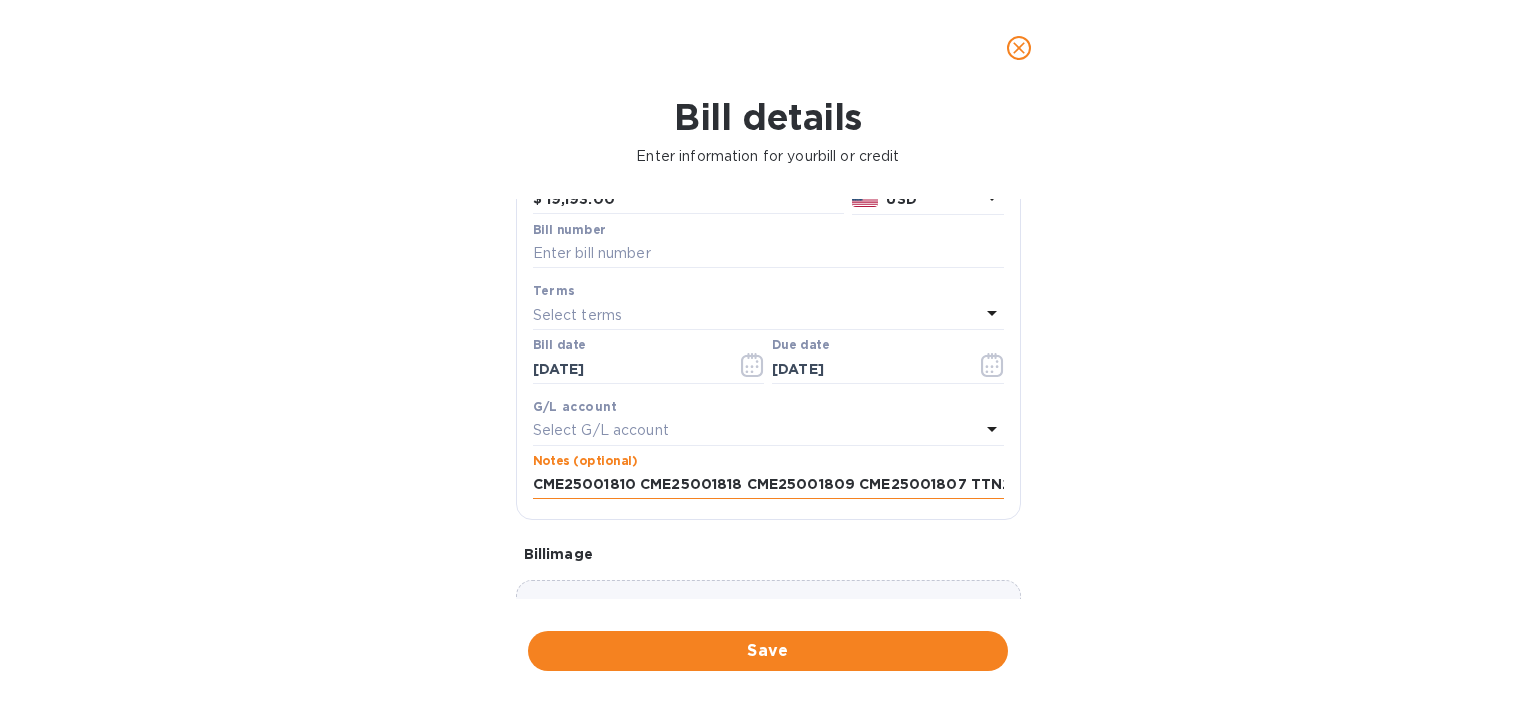 scroll, scrollTop: 0, scrollLeft: 74, axis: horizontal 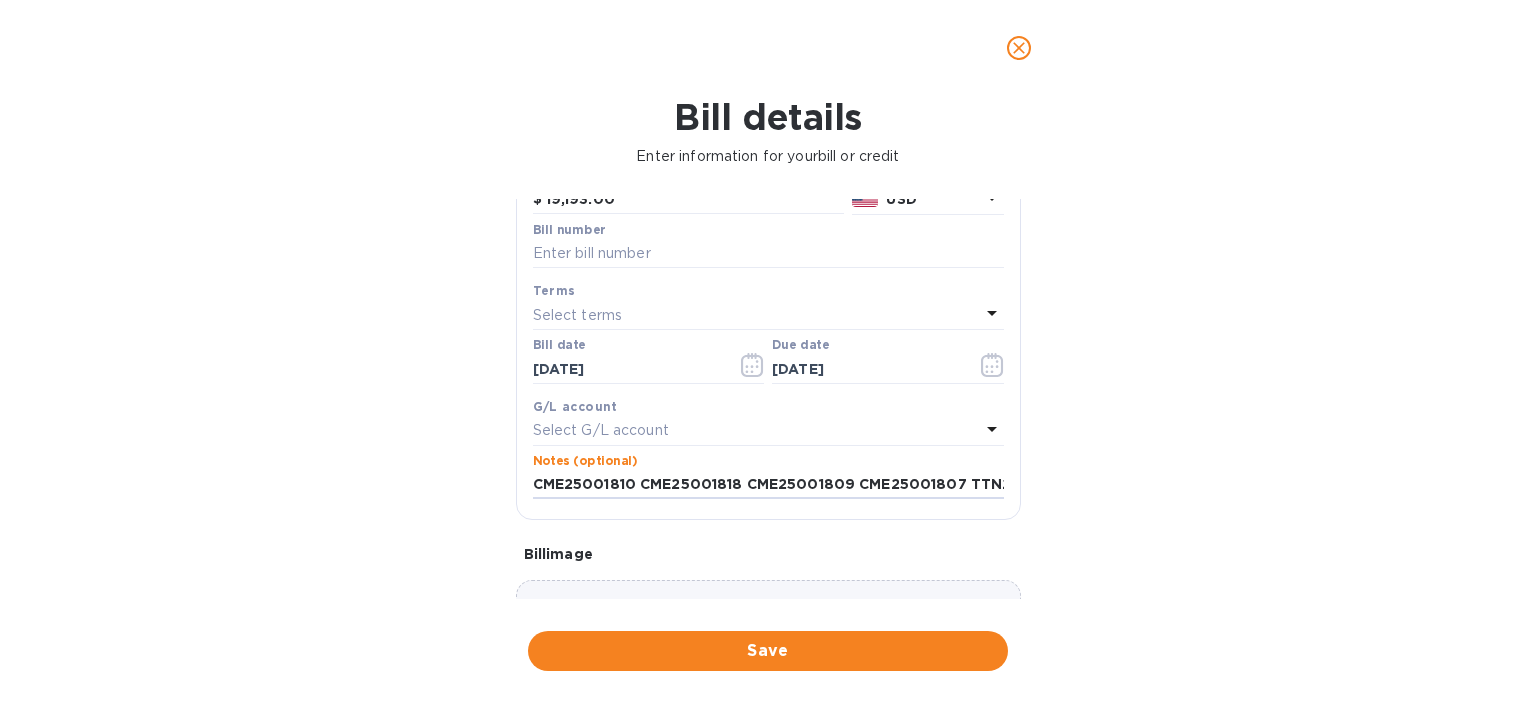 drag, startPoint x: 612, startPoint y: 489, endPoint x: 468, endPoint y: 495, distance: 144.12494 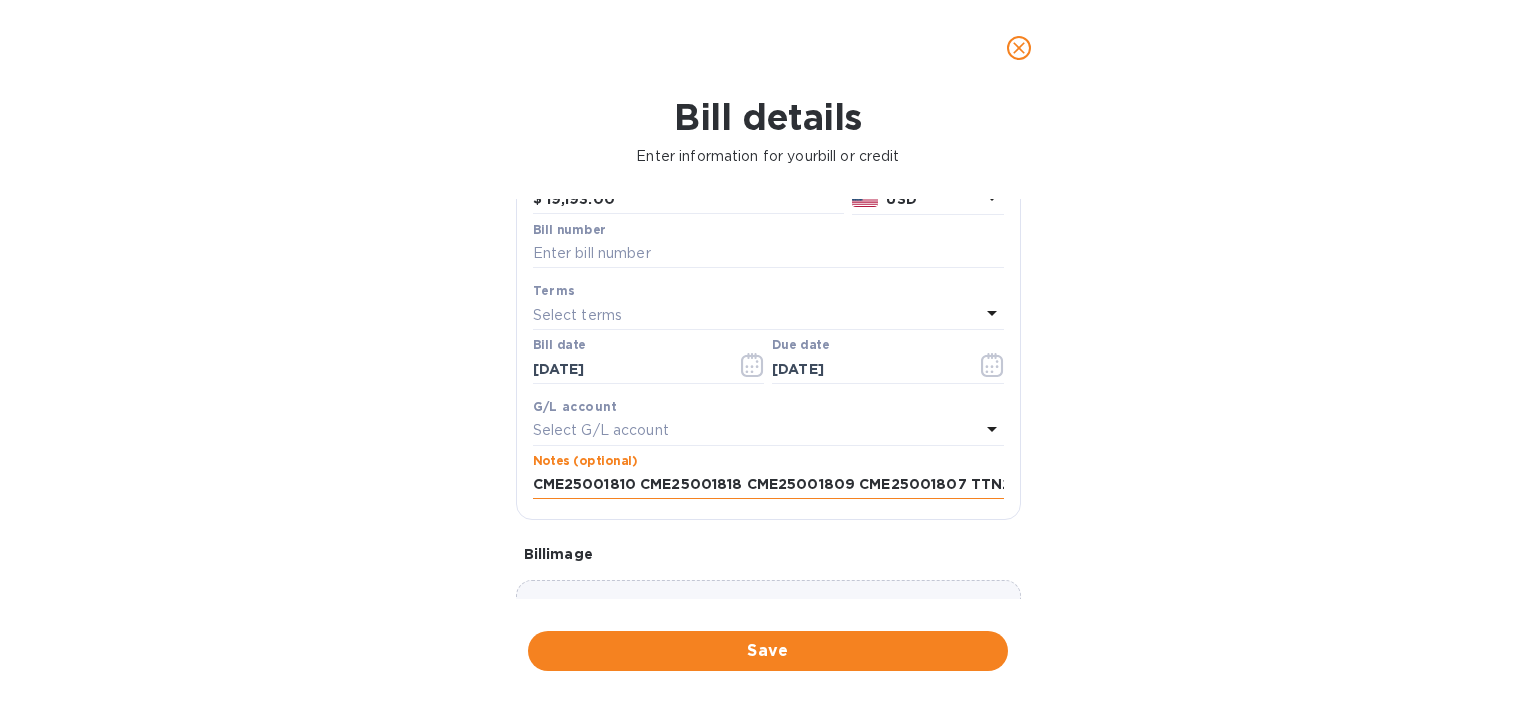 click on "CME25001810 CME25001818 CME25001809 CME25001807 TTN25000030" at bounding box center (768, 485) 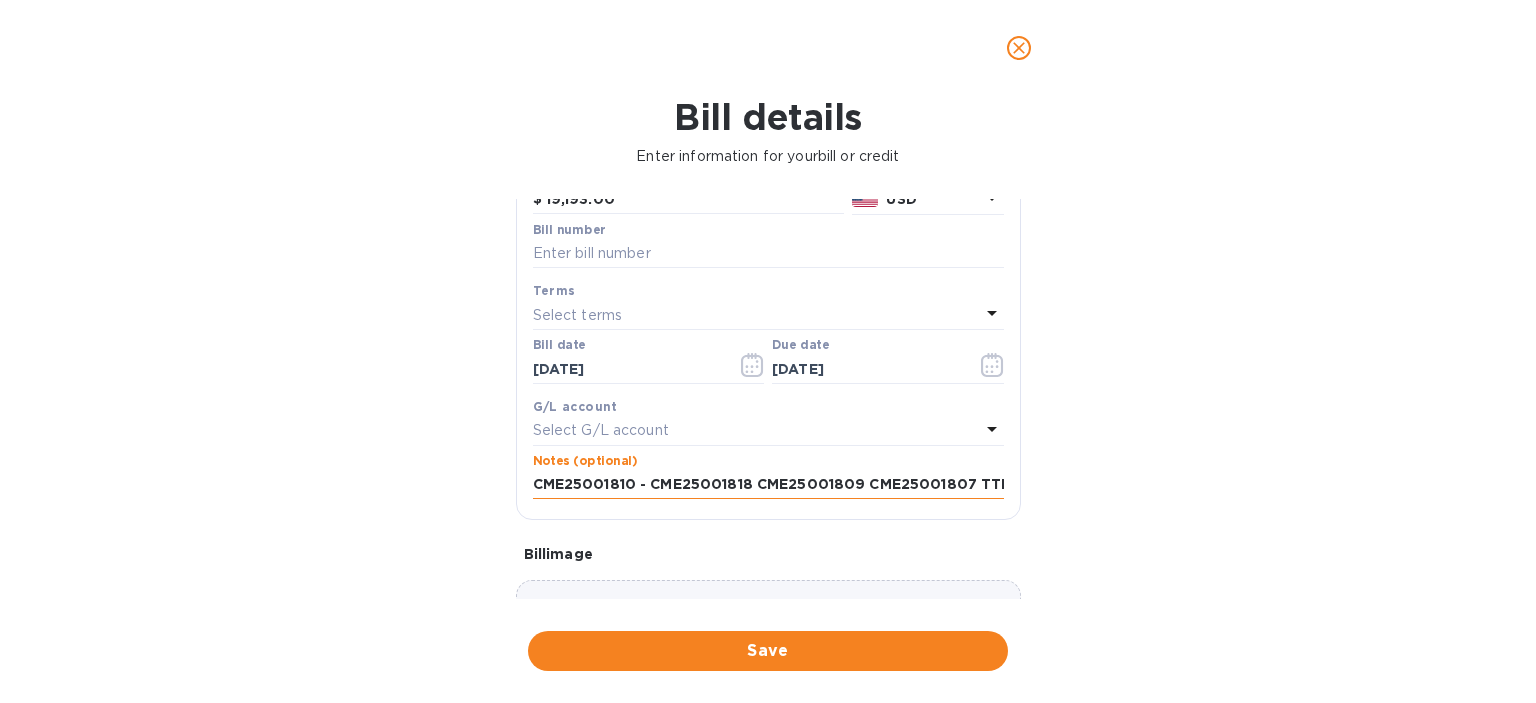 click on "CME25001810 - CME25001818 CME25001809 CME25001807 TTN25000030" at bounding box center (768, 485) 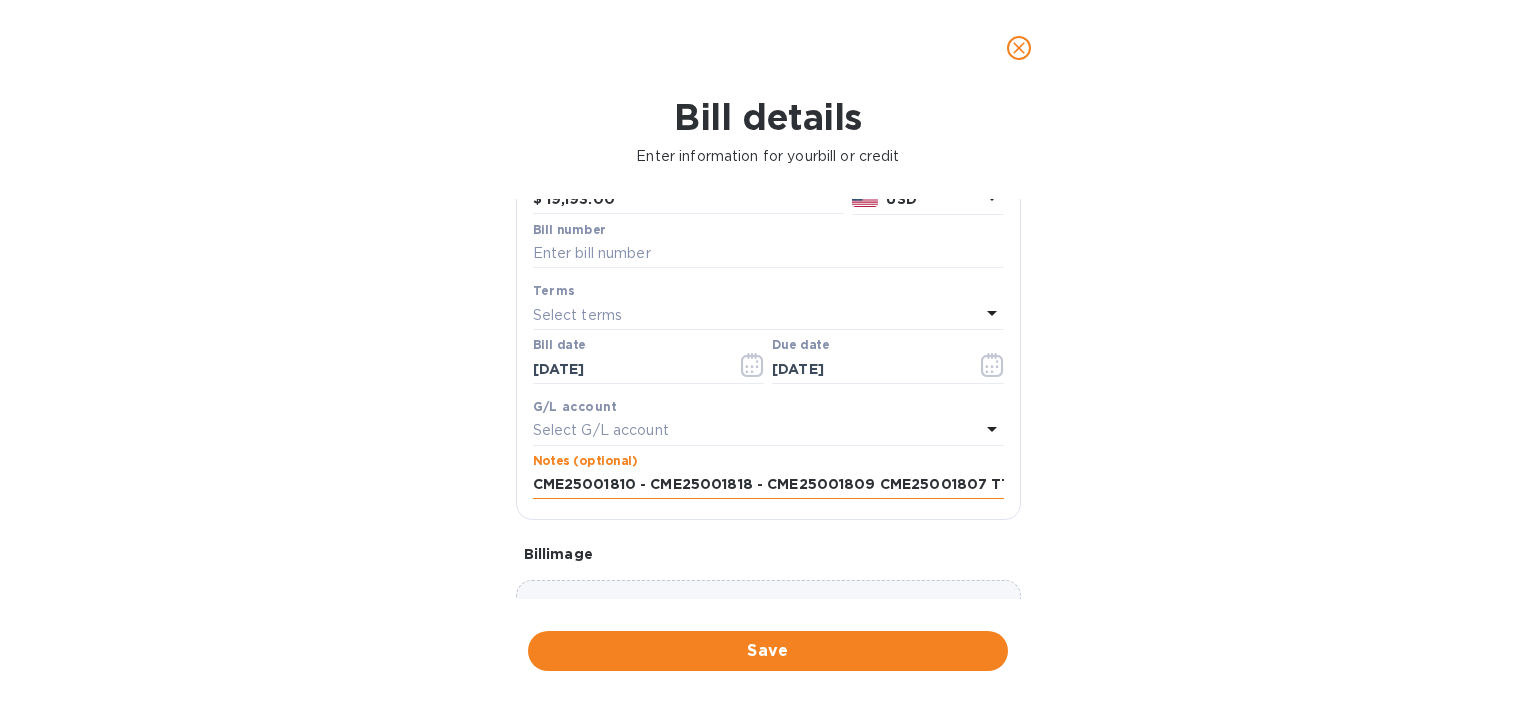 click on "CME25001810 - CME25001818 - CME25001809 CME25001807 TTN25000030" at bounding box center [768, 485] 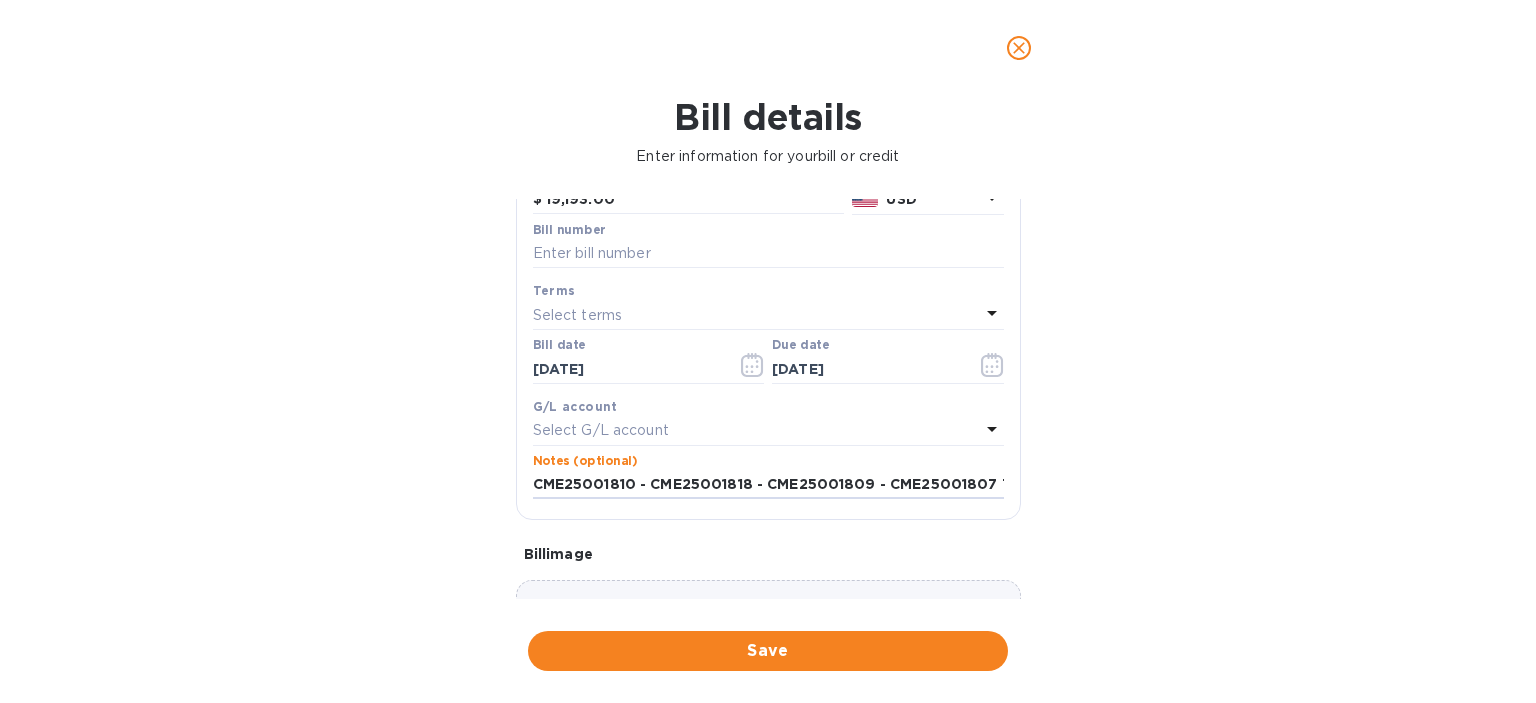scroll, scrollTop: 0, scrollLeft: 104, axis: horizontal 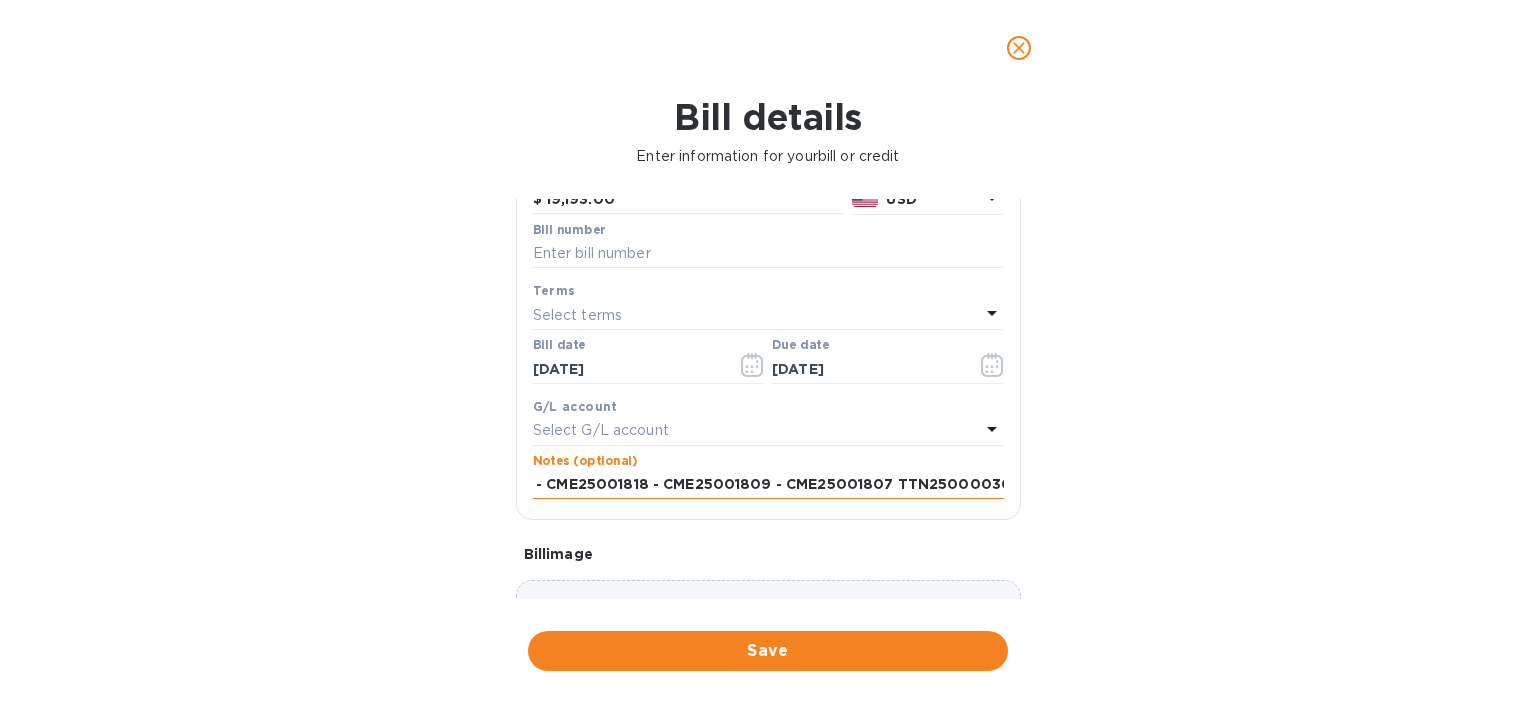 drag, startPoint x: 896, startPoint y: 478, endPoint x: 926, endPoint y: 479, distance: 30.016663 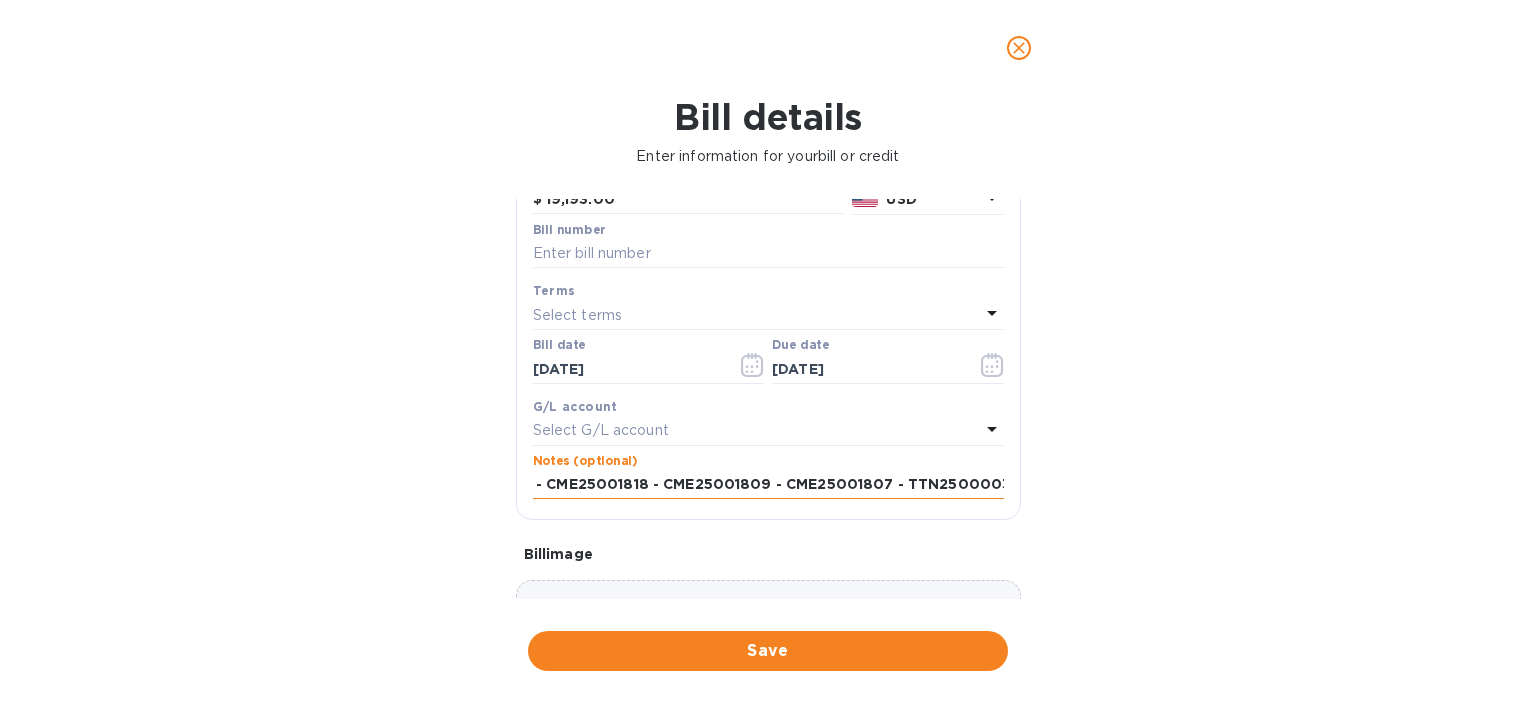 click on "CME25001810 - CME25001818 - CME25001809 - CME25001807 - TTN25000030" at bounding box center [768, 485] 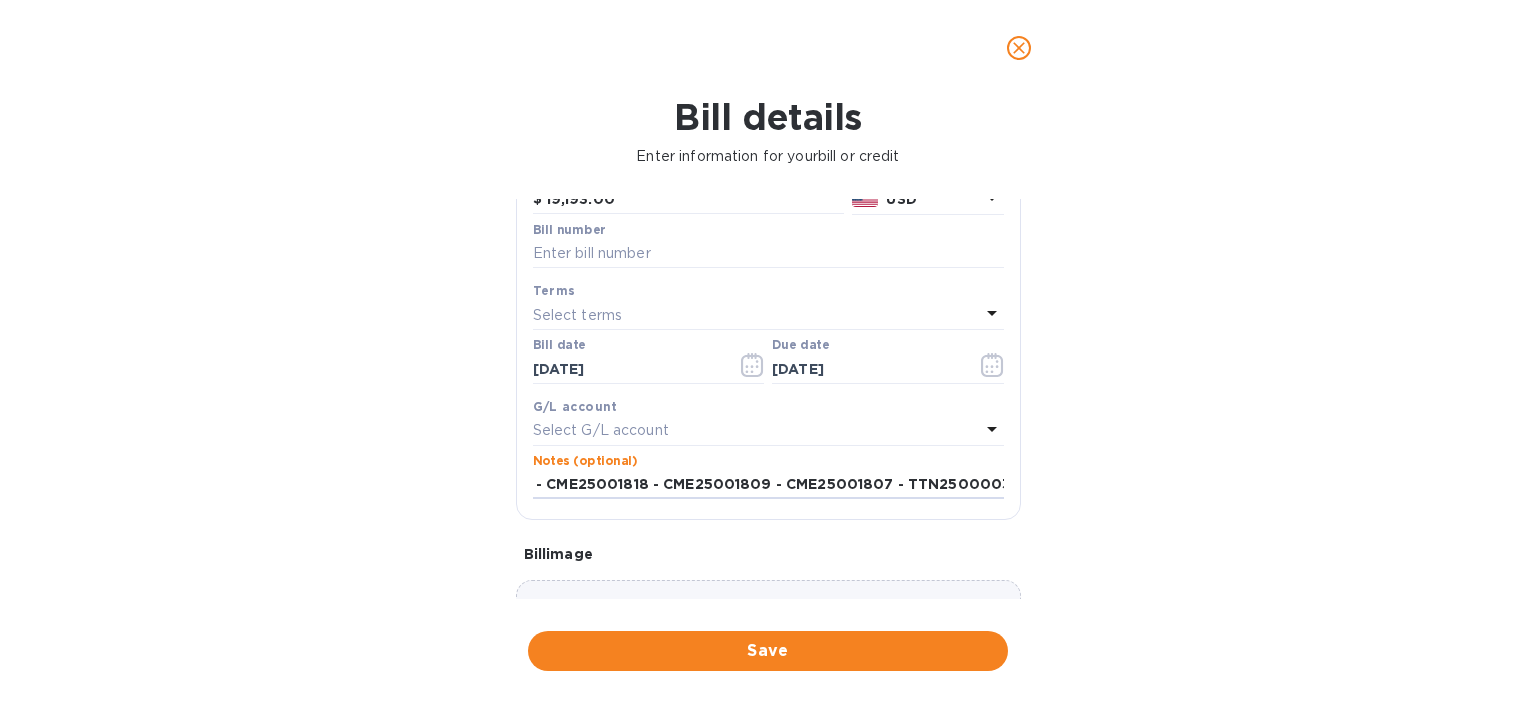 type on "CME25001810 - CME25001818 - CME25001809 - CME25001807 - TTN25000030" 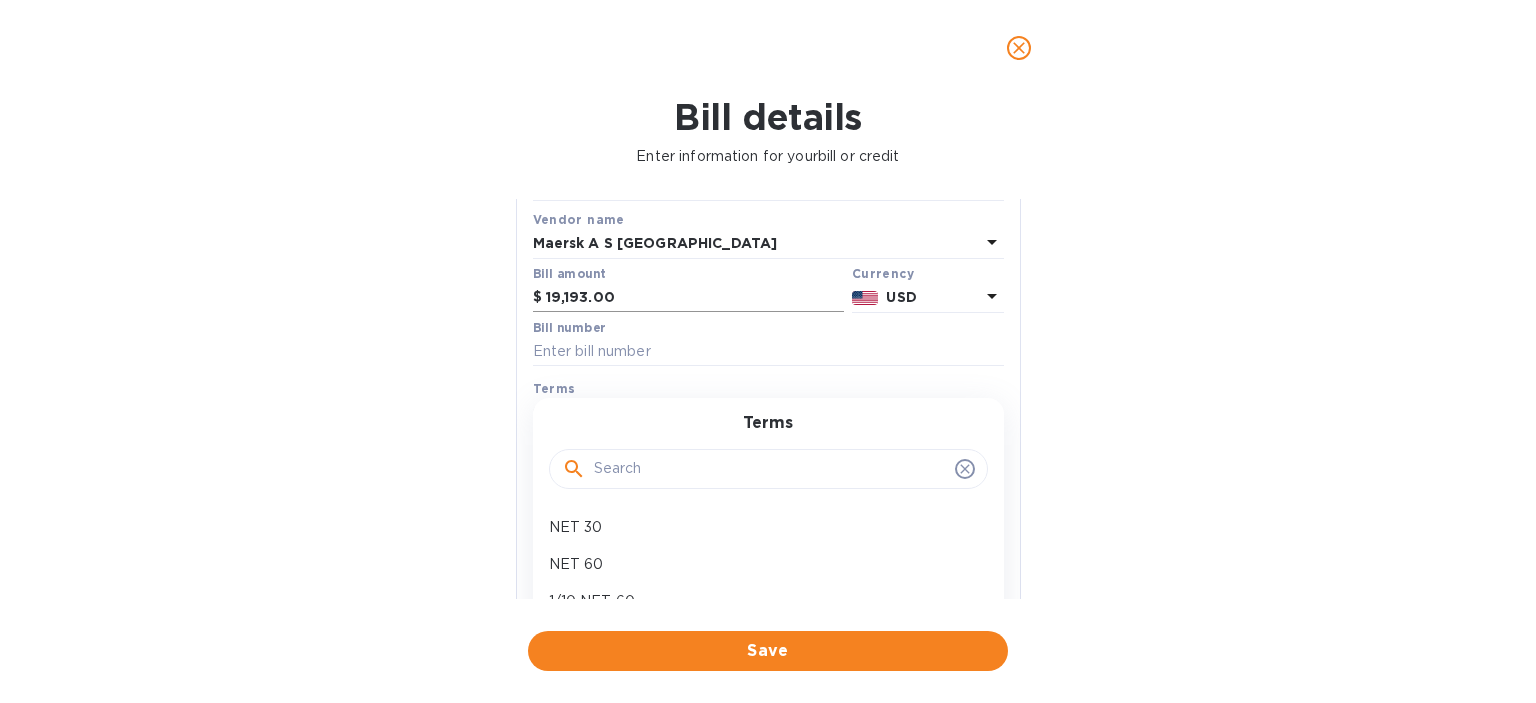 scroll, scrollTop: 100, scrollLeft: 0, axis: vertical 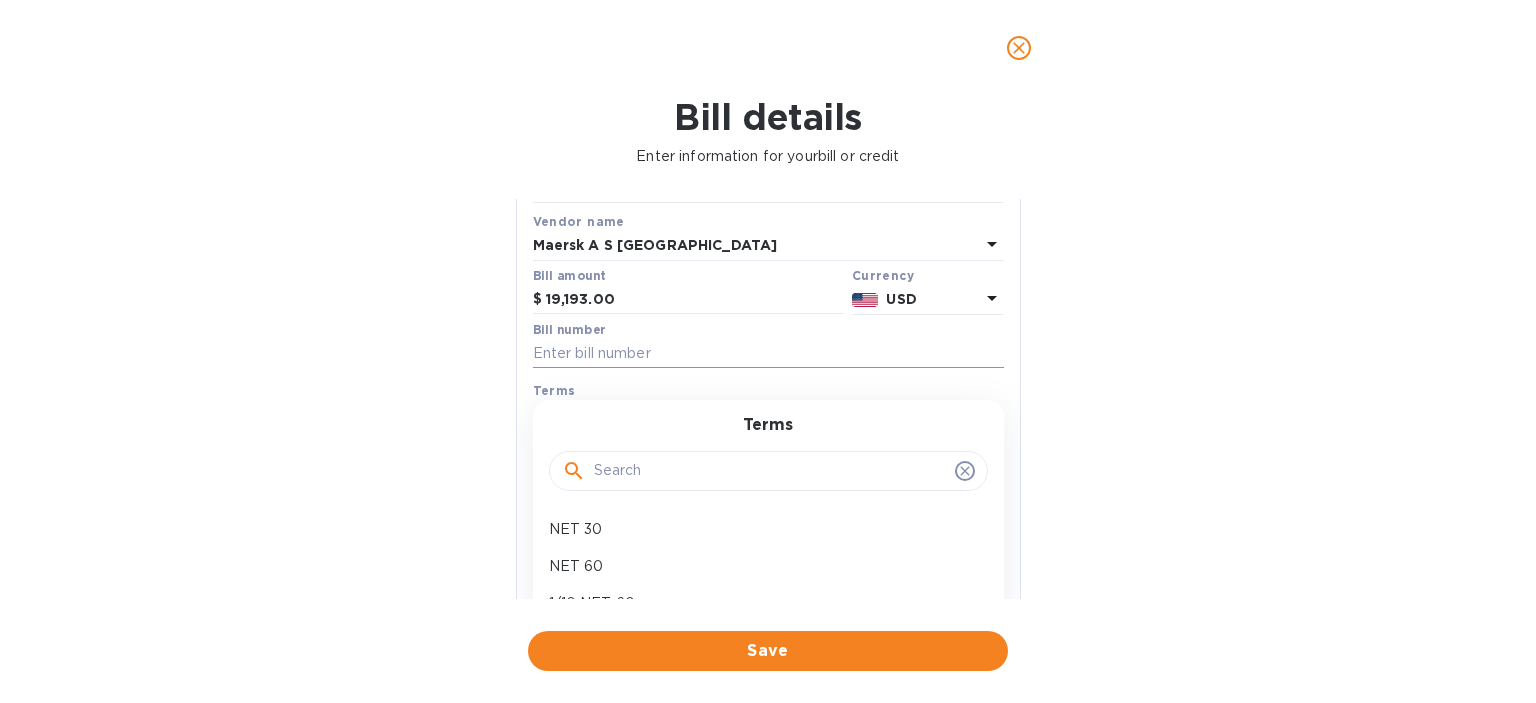 click at bounding box center (768, 354) 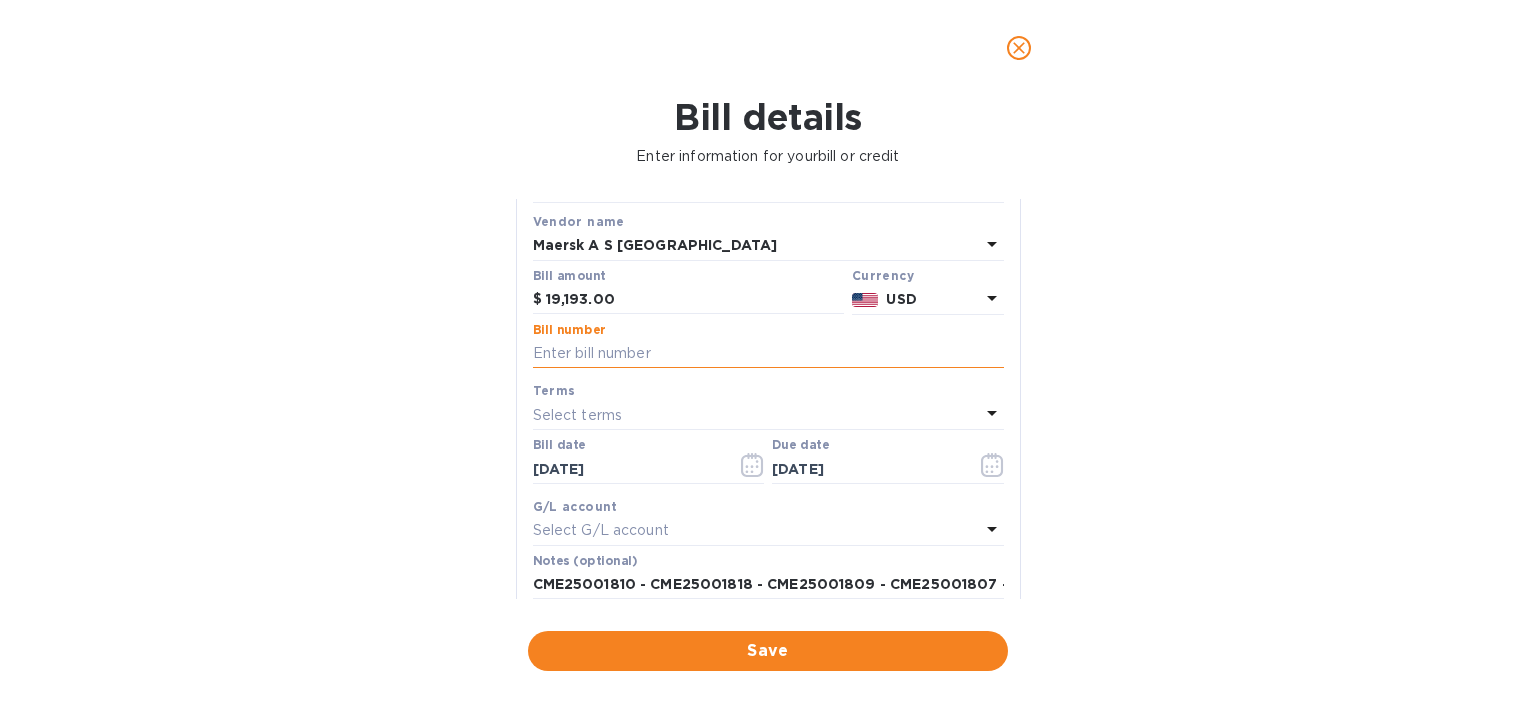 paste on "CME25001810 - CME25001818 - CME25001809 - CME25001807 - TTN25000030" 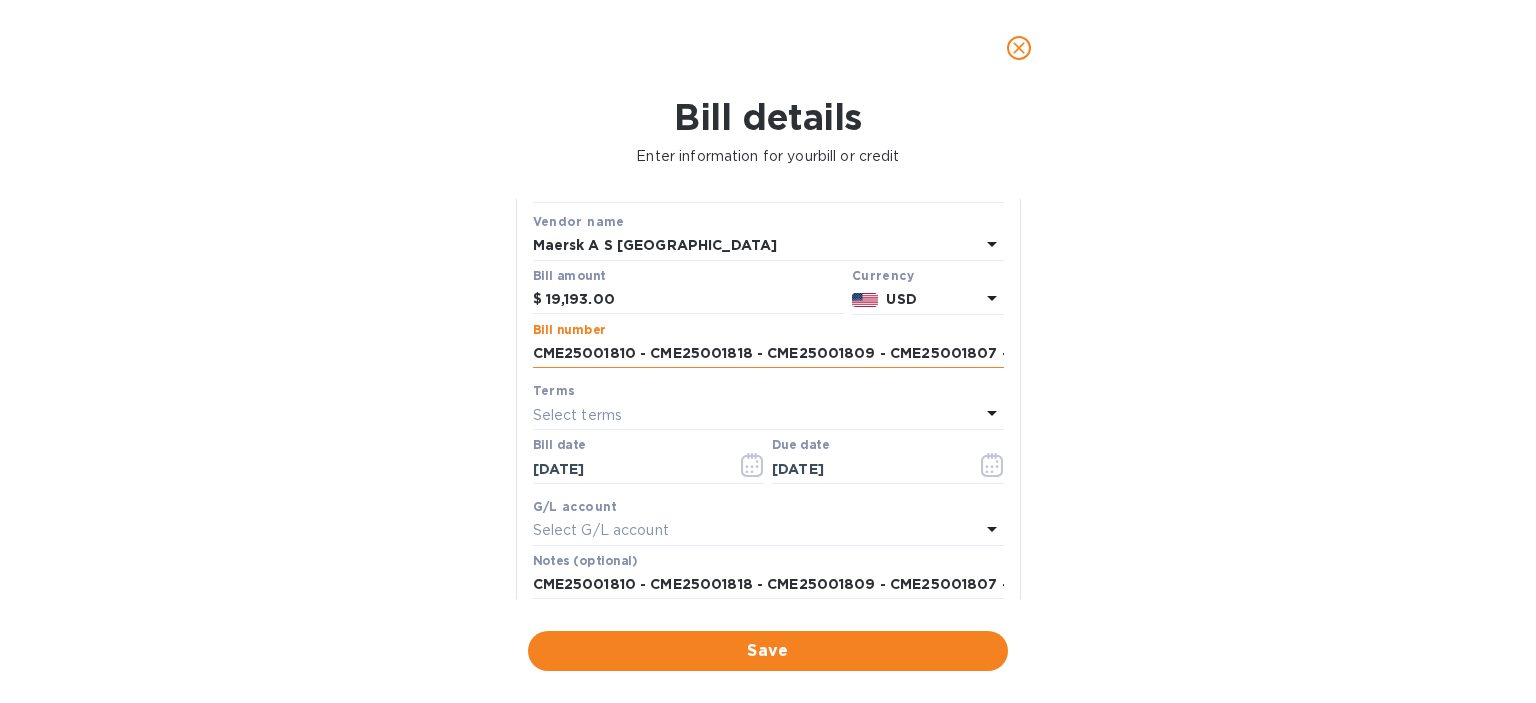 scroll, scrollTop: 0, scrollLeft: 114, axis: horizontal 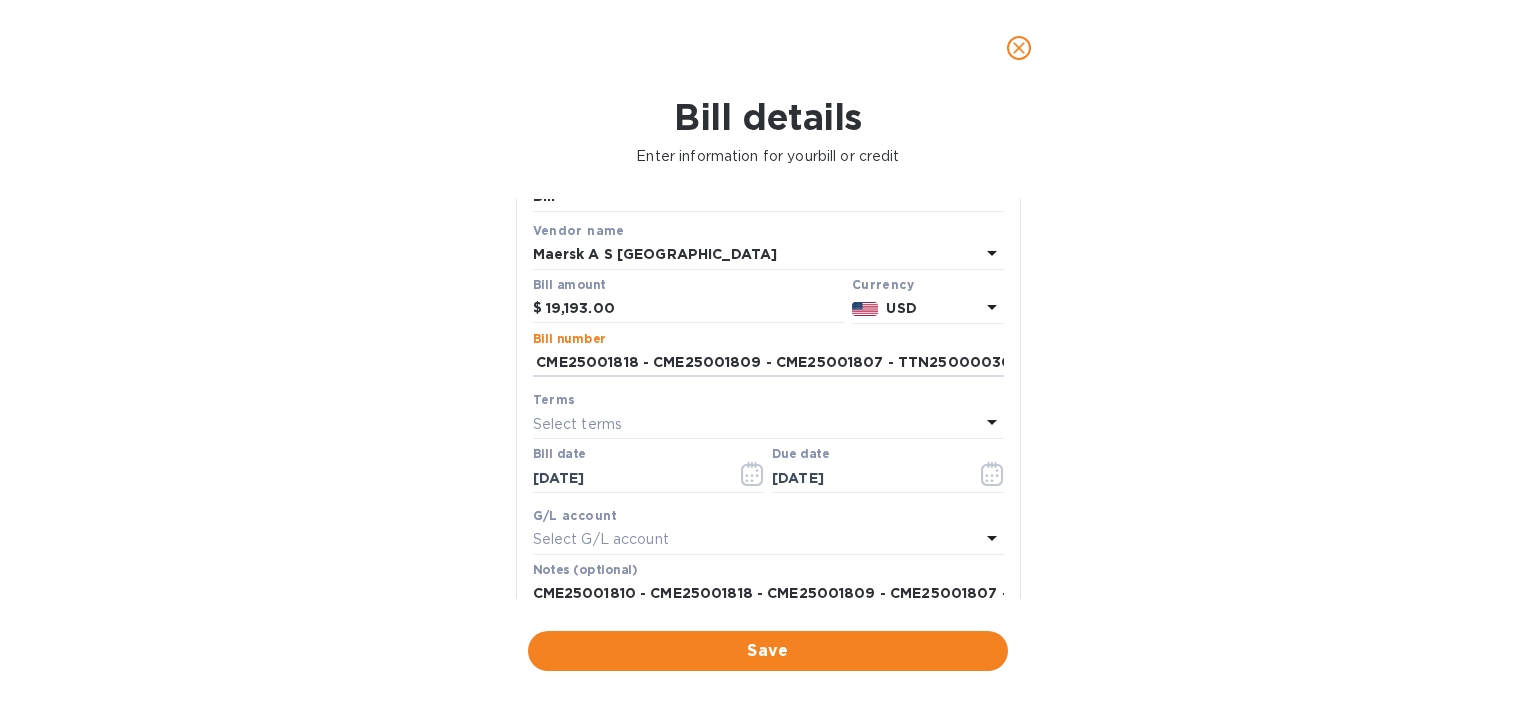 type on "CME25001810 - CME25001818 - CME25001809 - CME25001807 - TTN25000030" 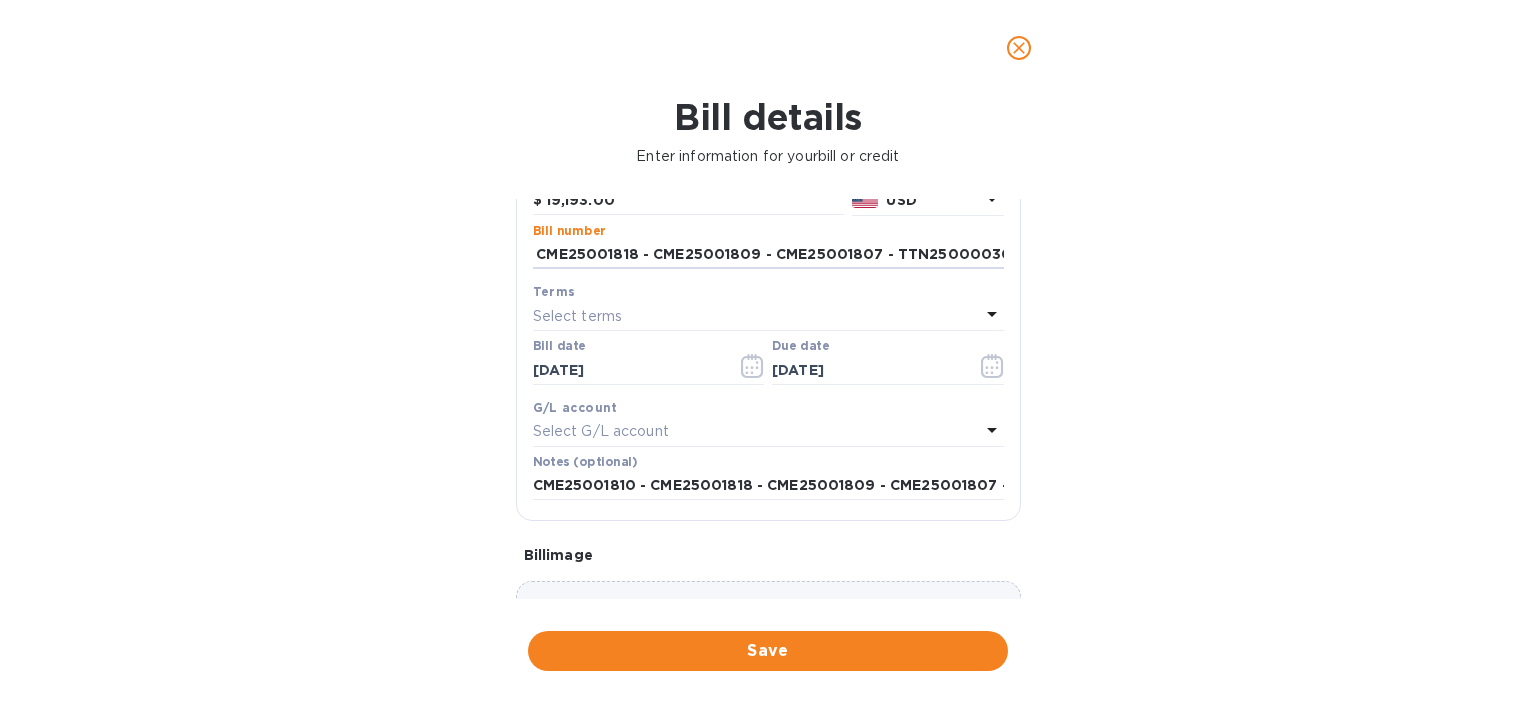 scroll, scrollTop: 0, scrollLeft: 0, axis: both 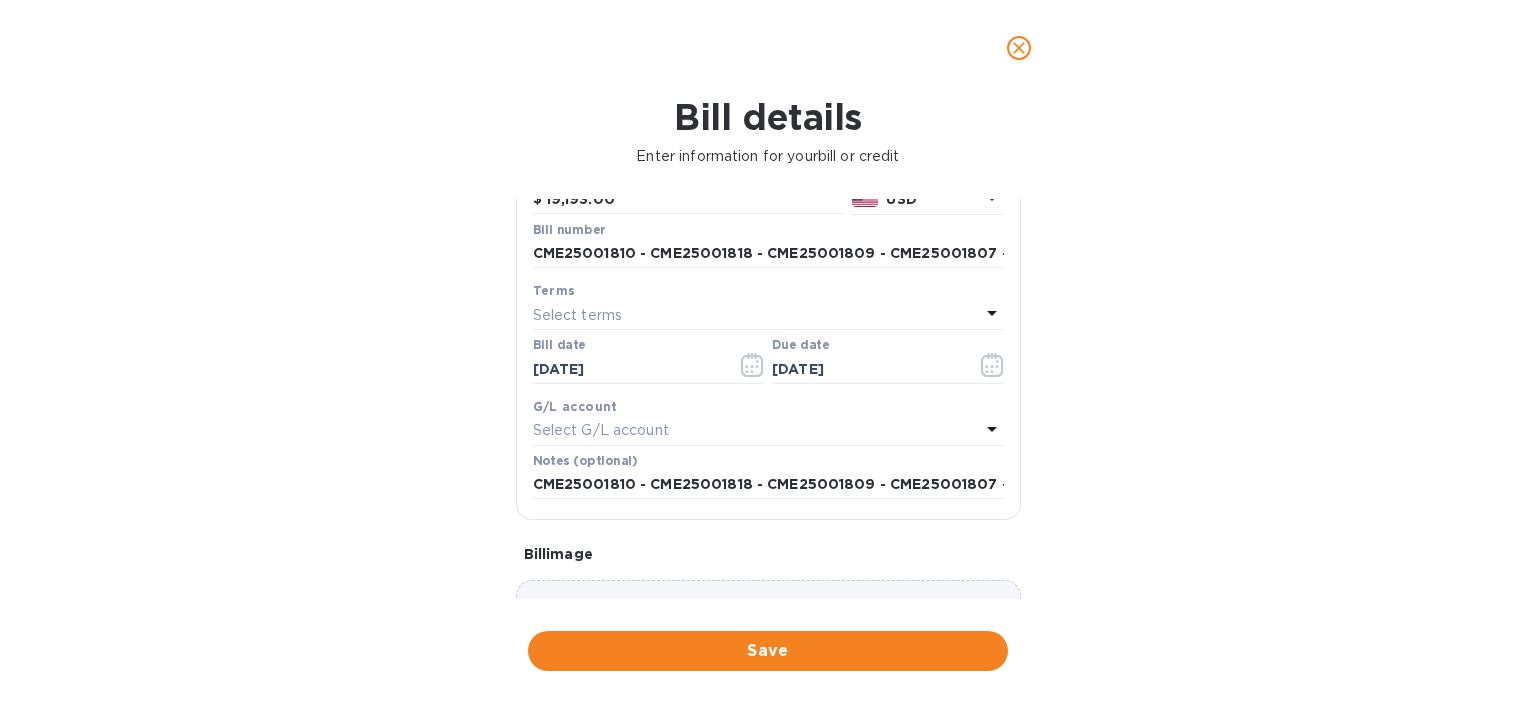 drag, startPoint x: 689, startPoint y: 460, endPoint x: 1269, endPoint y: 543, distance: 585.9087 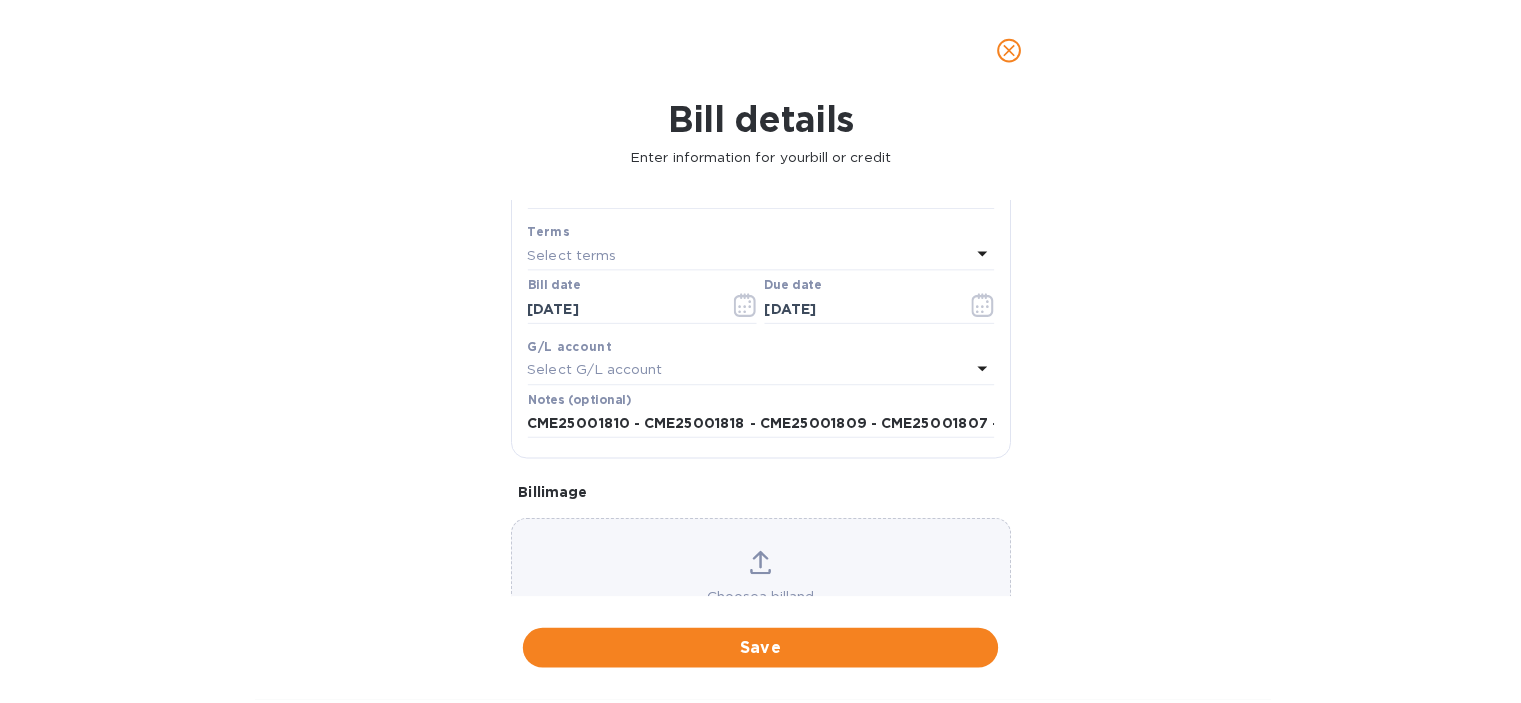 scroll, scrollTop: 351, scrollLeft: 0, axis: vertical 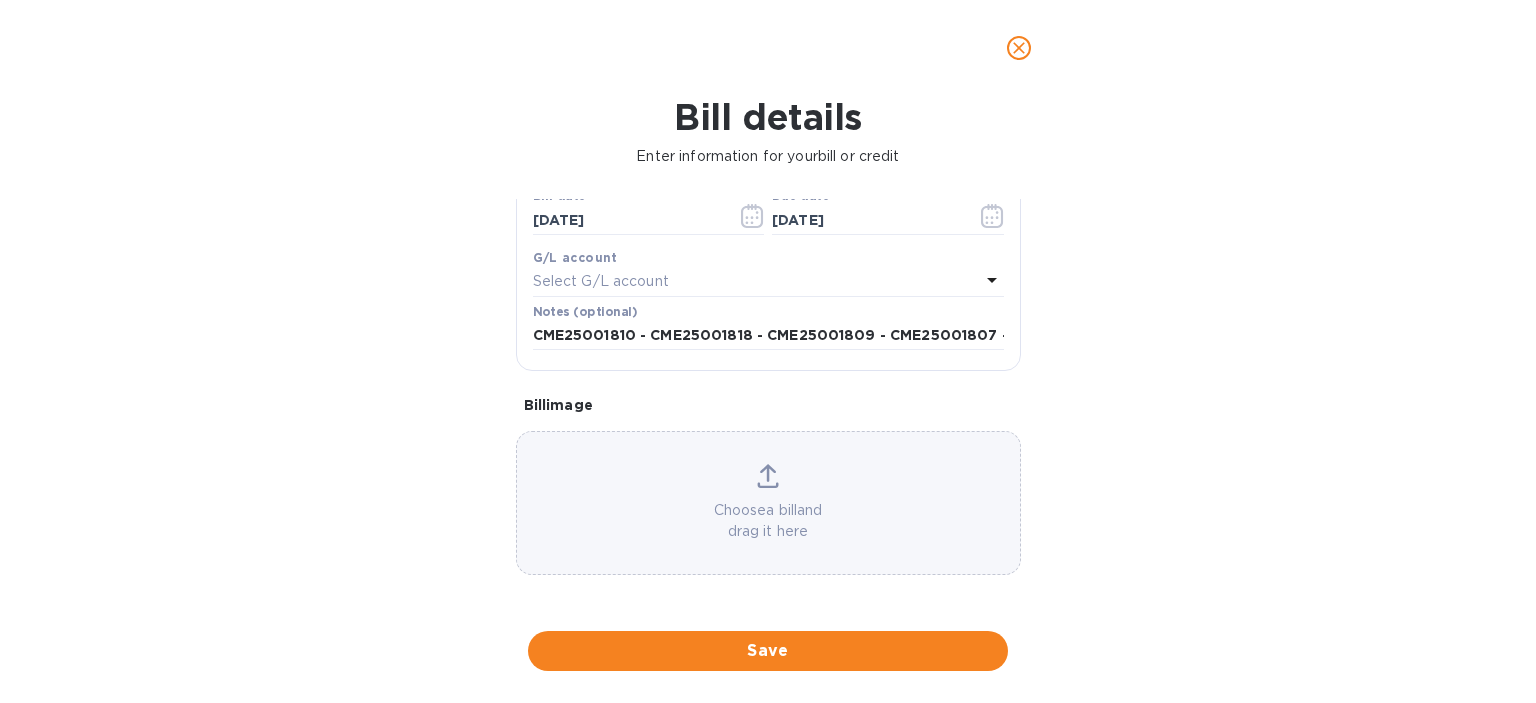 click on "Save" at bounding box center [768, 651] 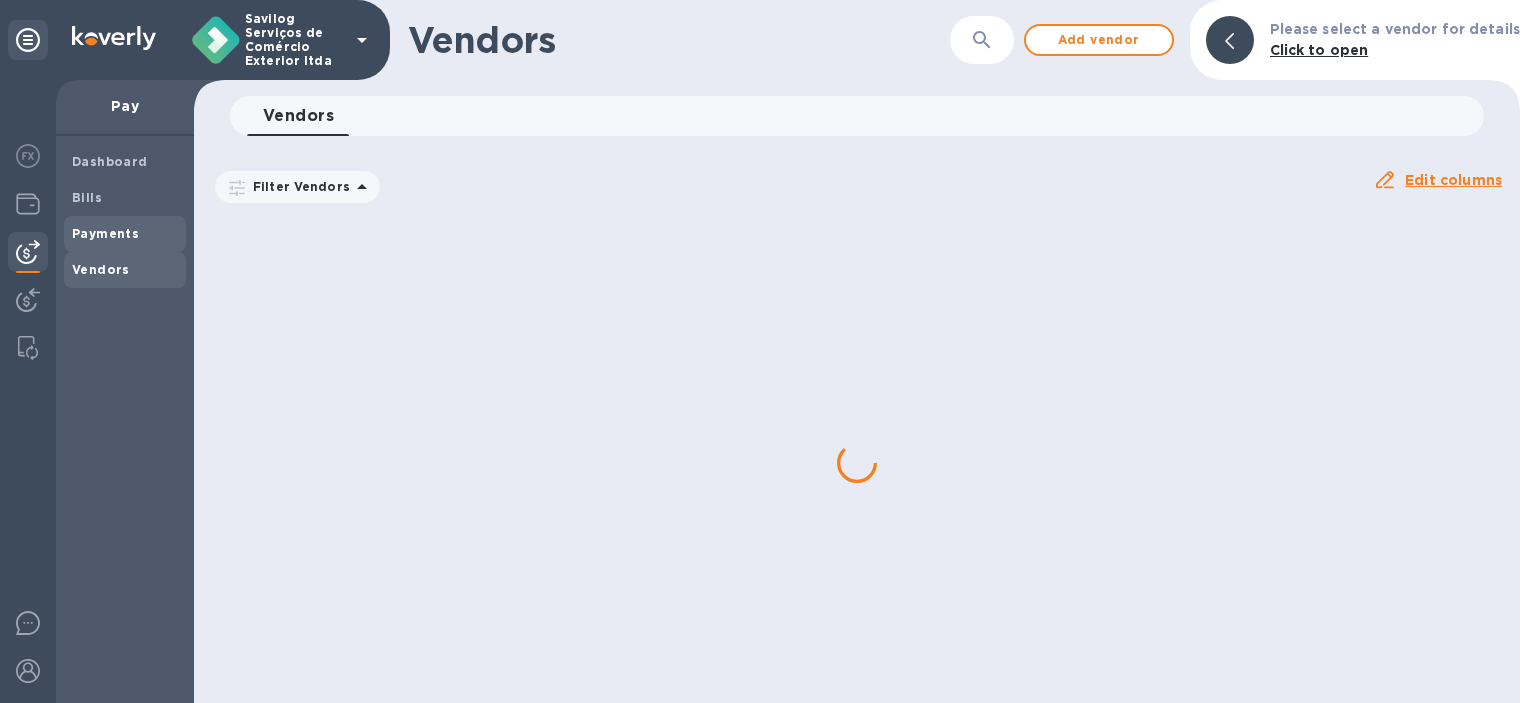 click on "Payments" at bounding box center (125, 234) 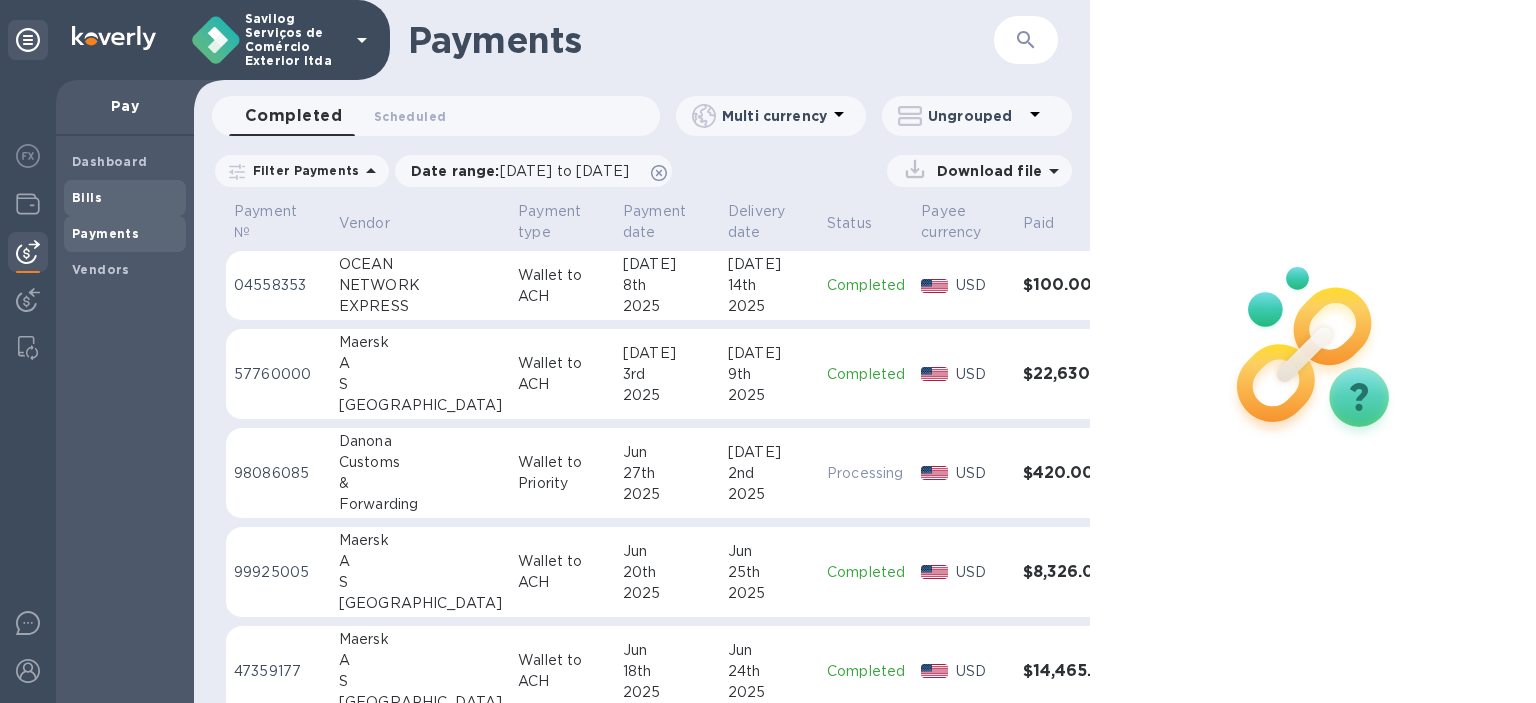 click on "Bills" at bounding box center (125, 198) 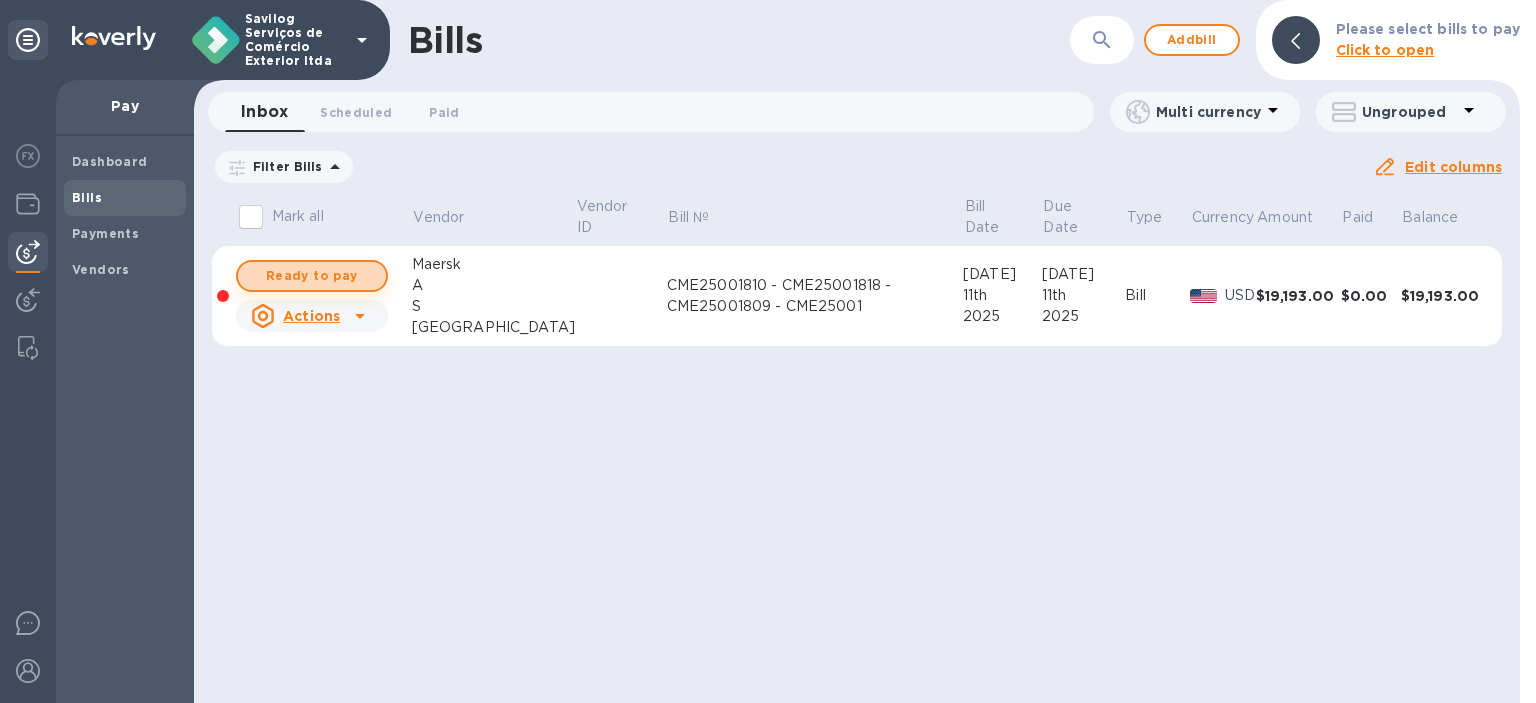 click on "Ready to pay" at bounding box center [312, 276] 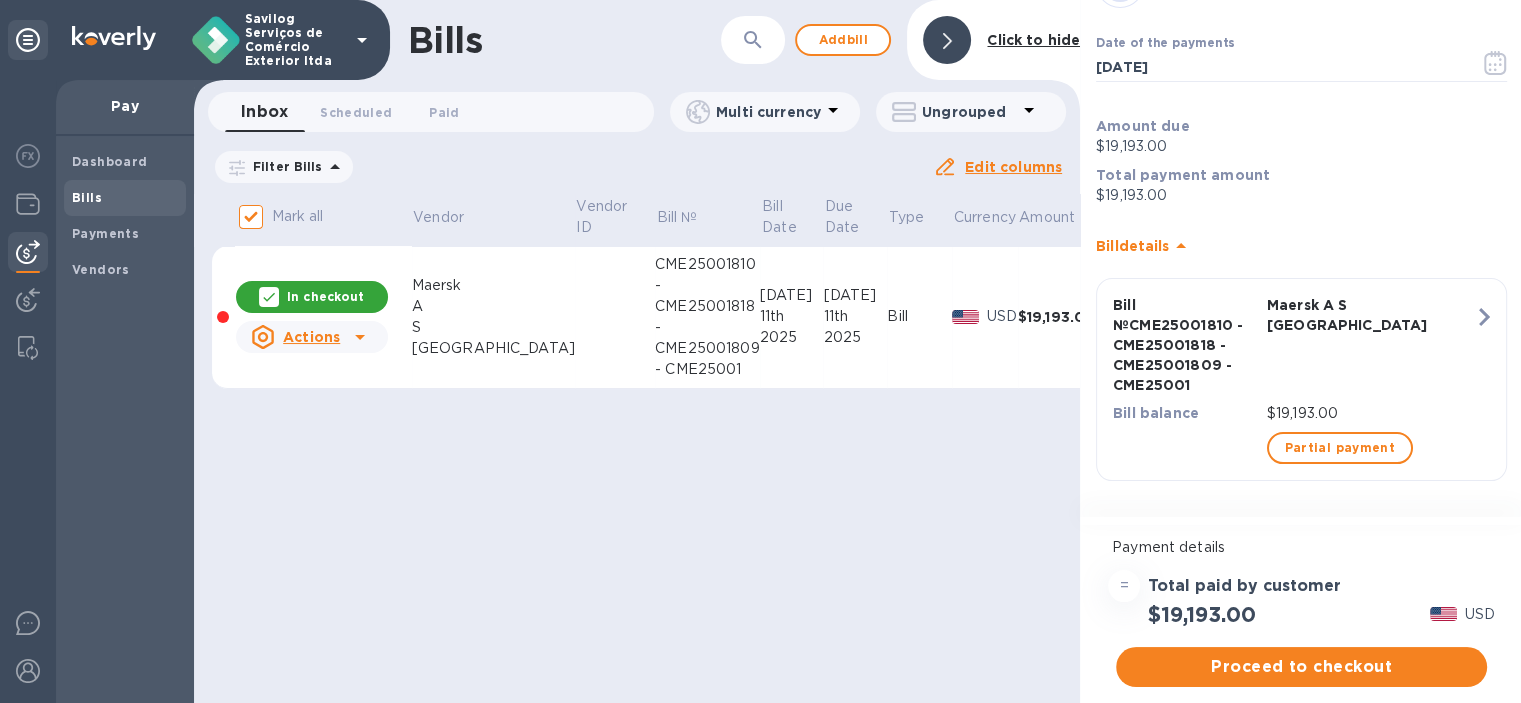 scroll, scrollTop: 94, scrollLeft: 0, axis: vertical 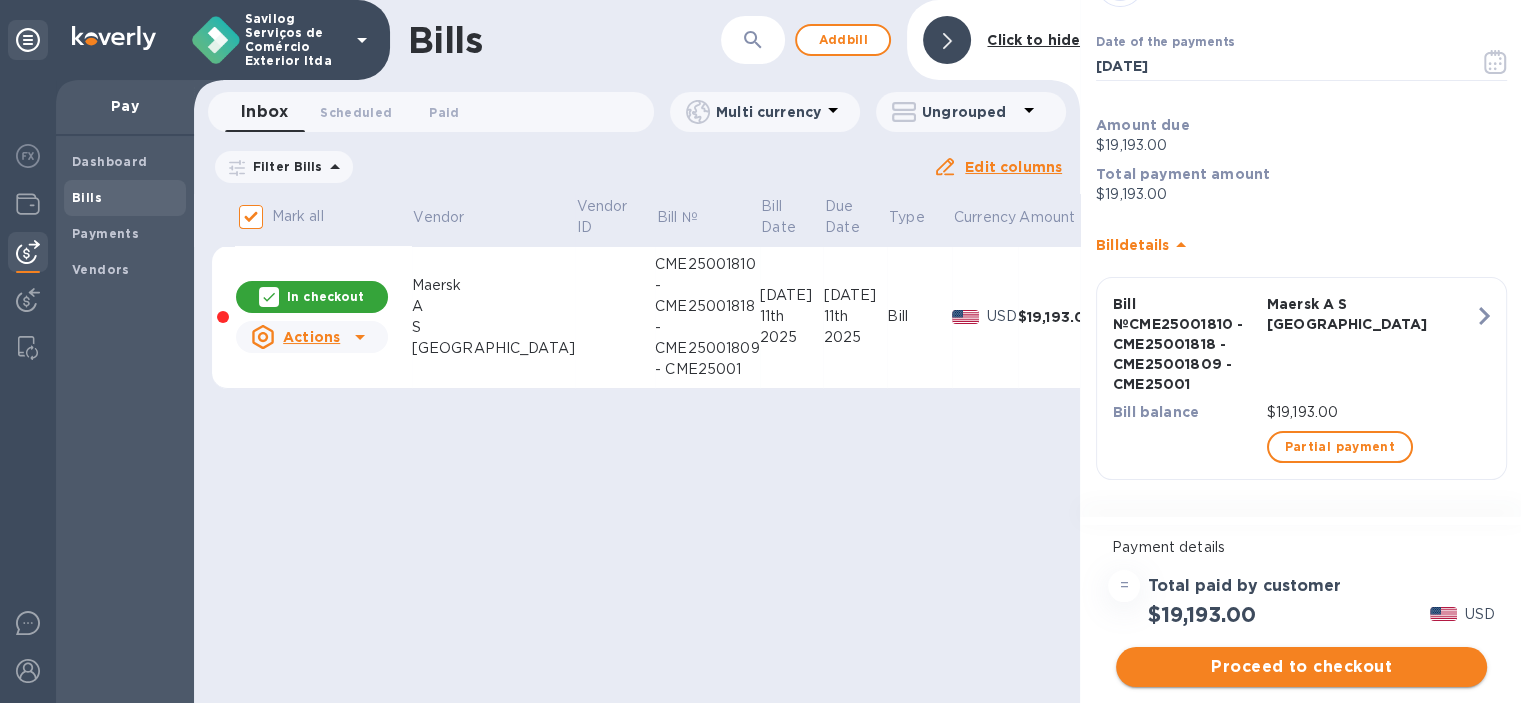 click on "Proceed to checkout" at bounding box center [1301, 667] 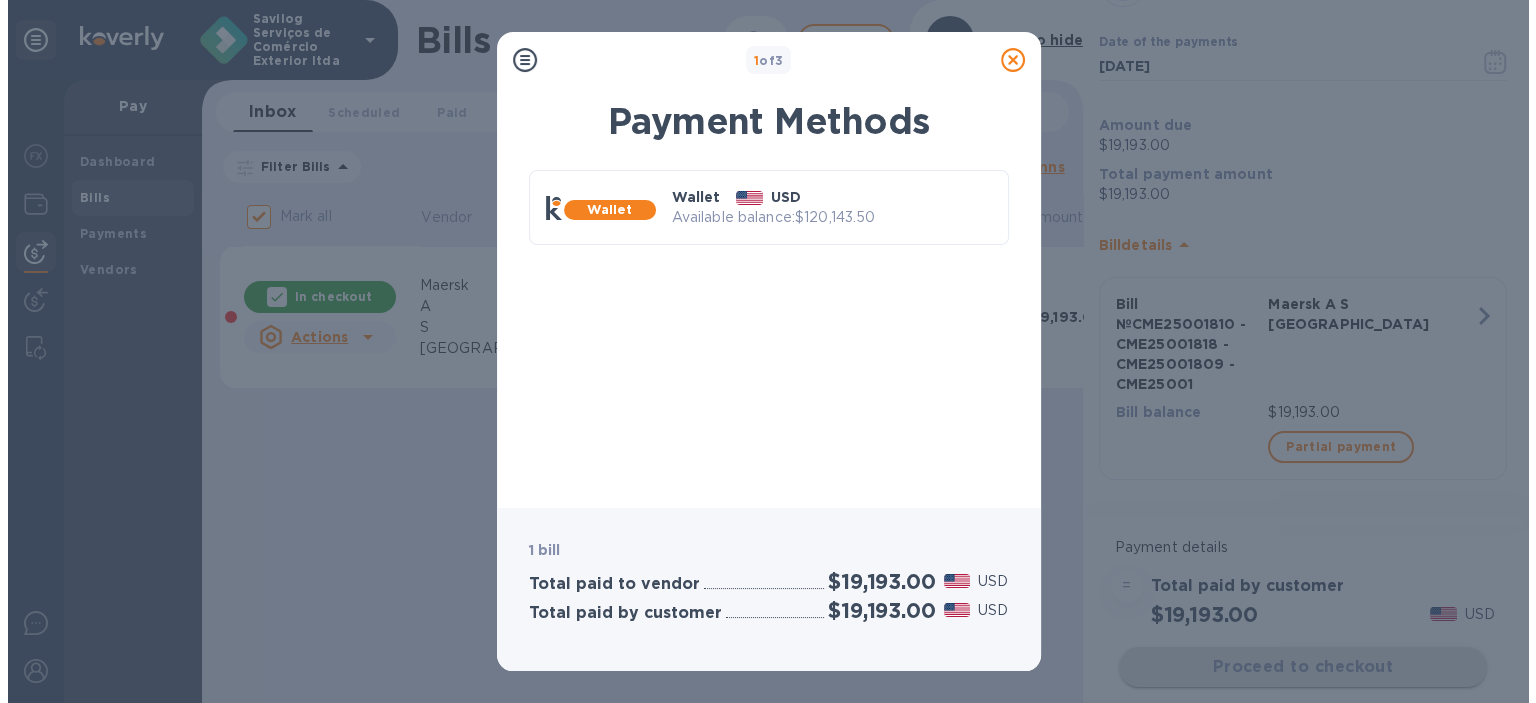 scroll, scrollTop: 0, scrollLeft: 0, axis: both 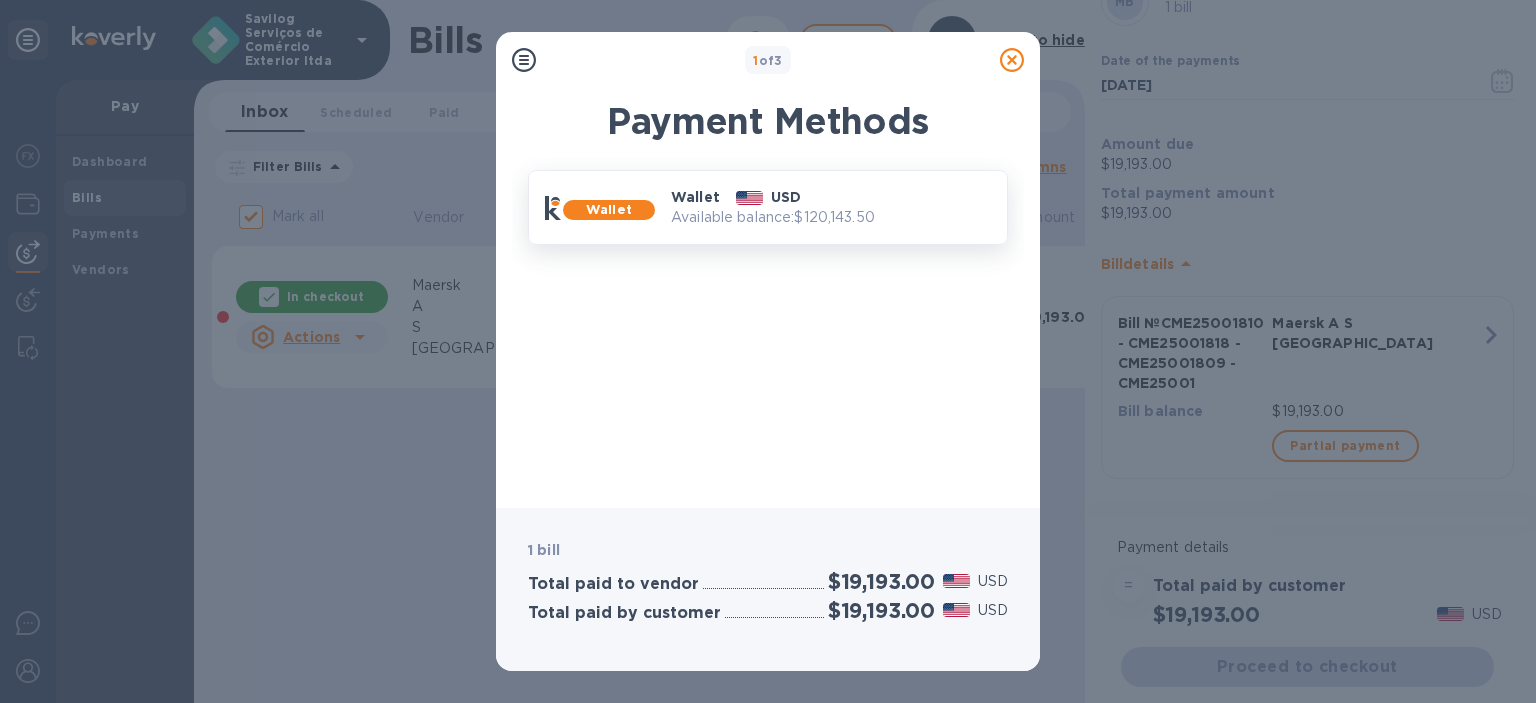 click on "Wallet USD" at bounding box center [831, 197] 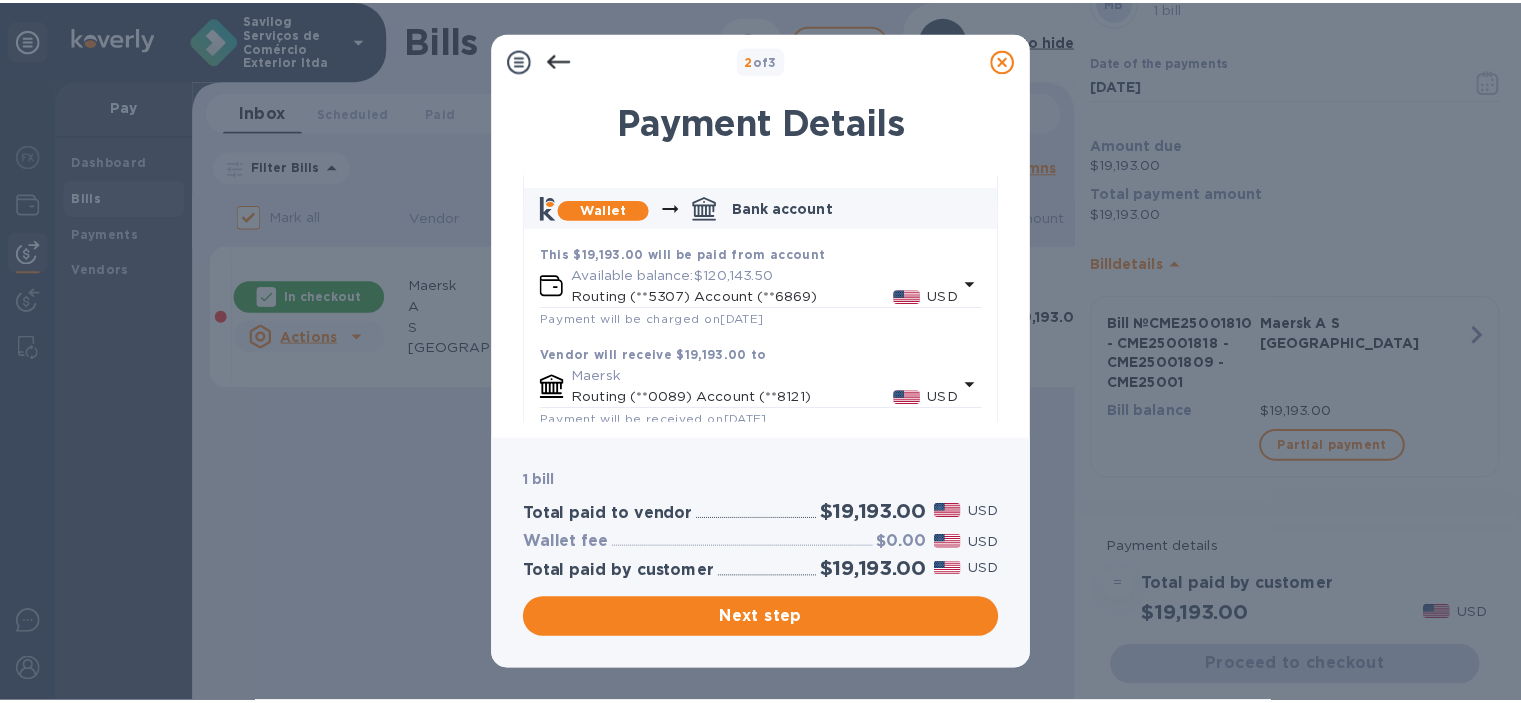 scroll, scrollTop: 110, scrollLeft: 0, axis: vertical 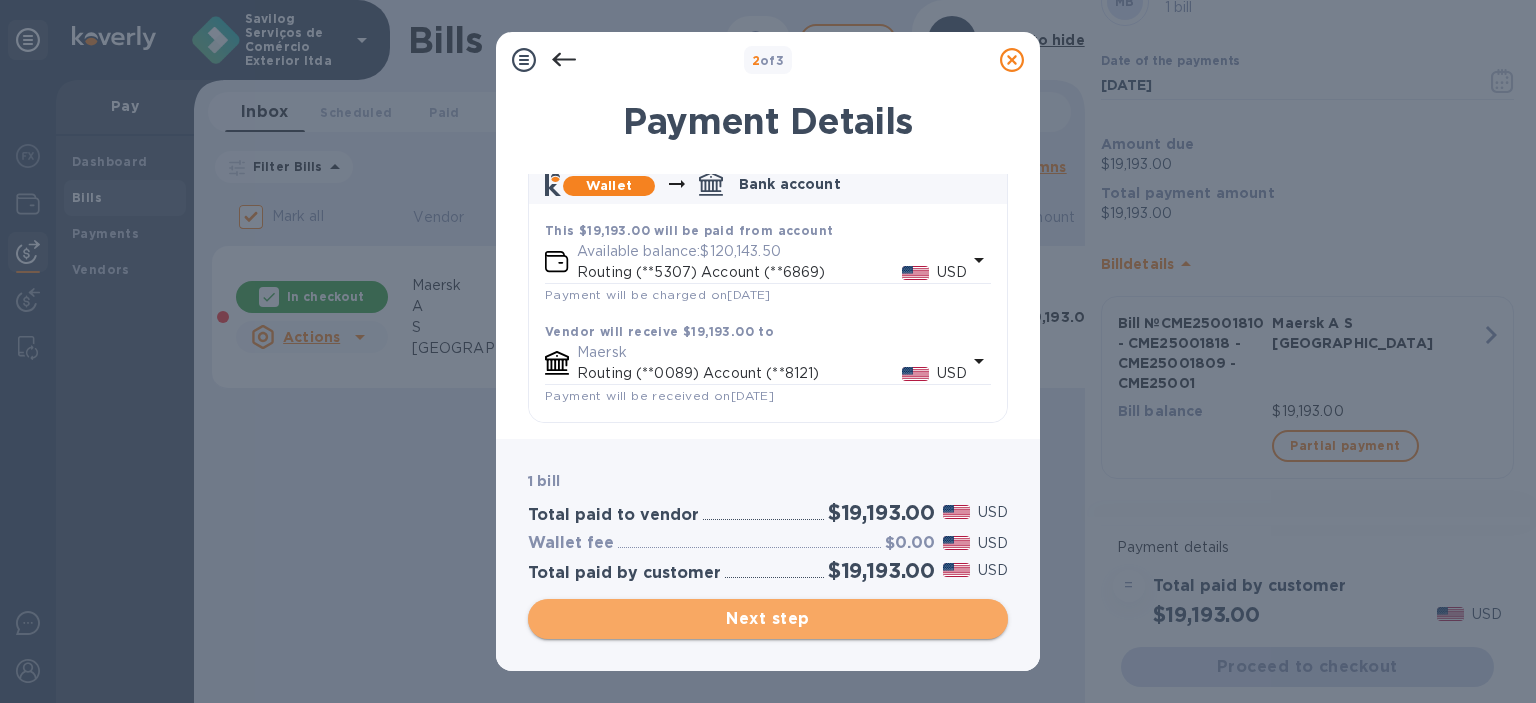 click on "Next step" at bounding box center [768, 619] 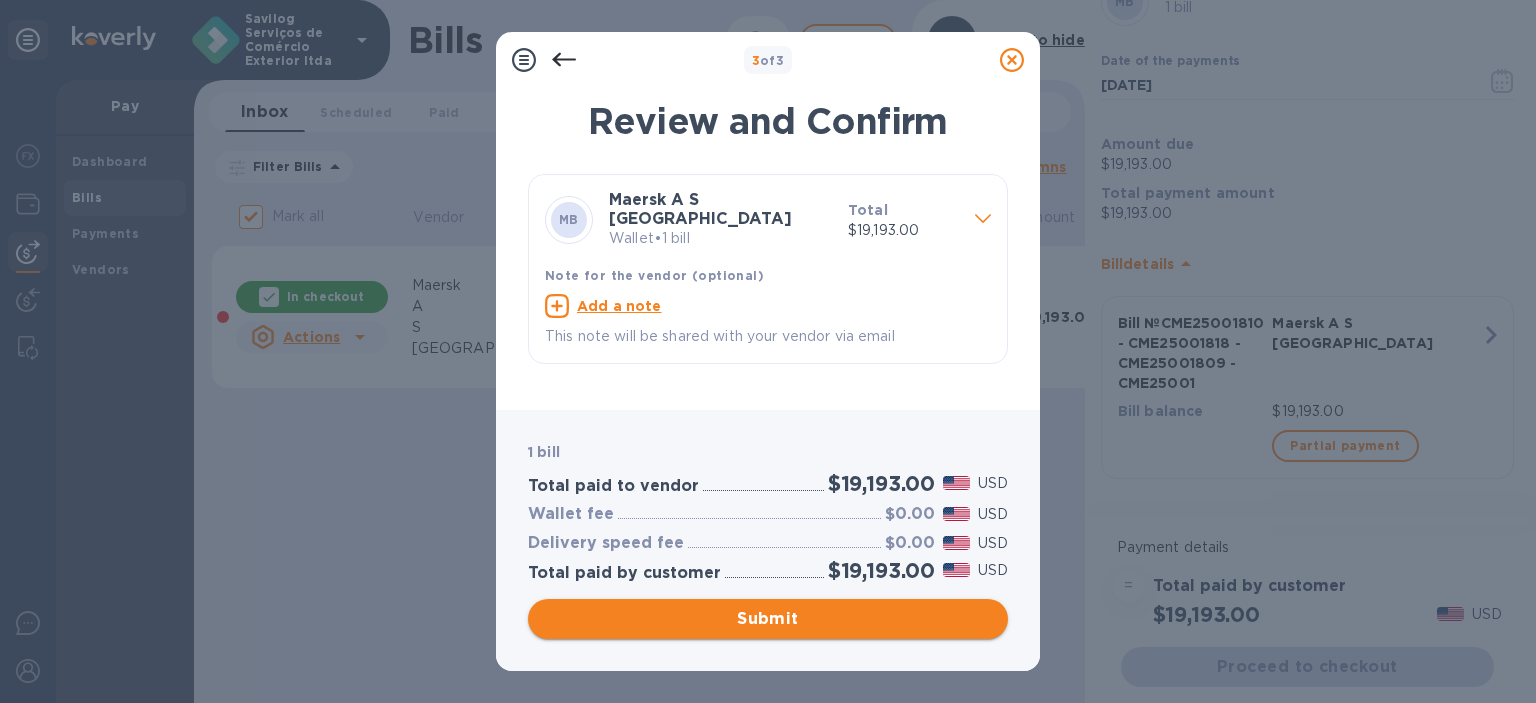 click on "Submit" at bounding box center (768, 619) 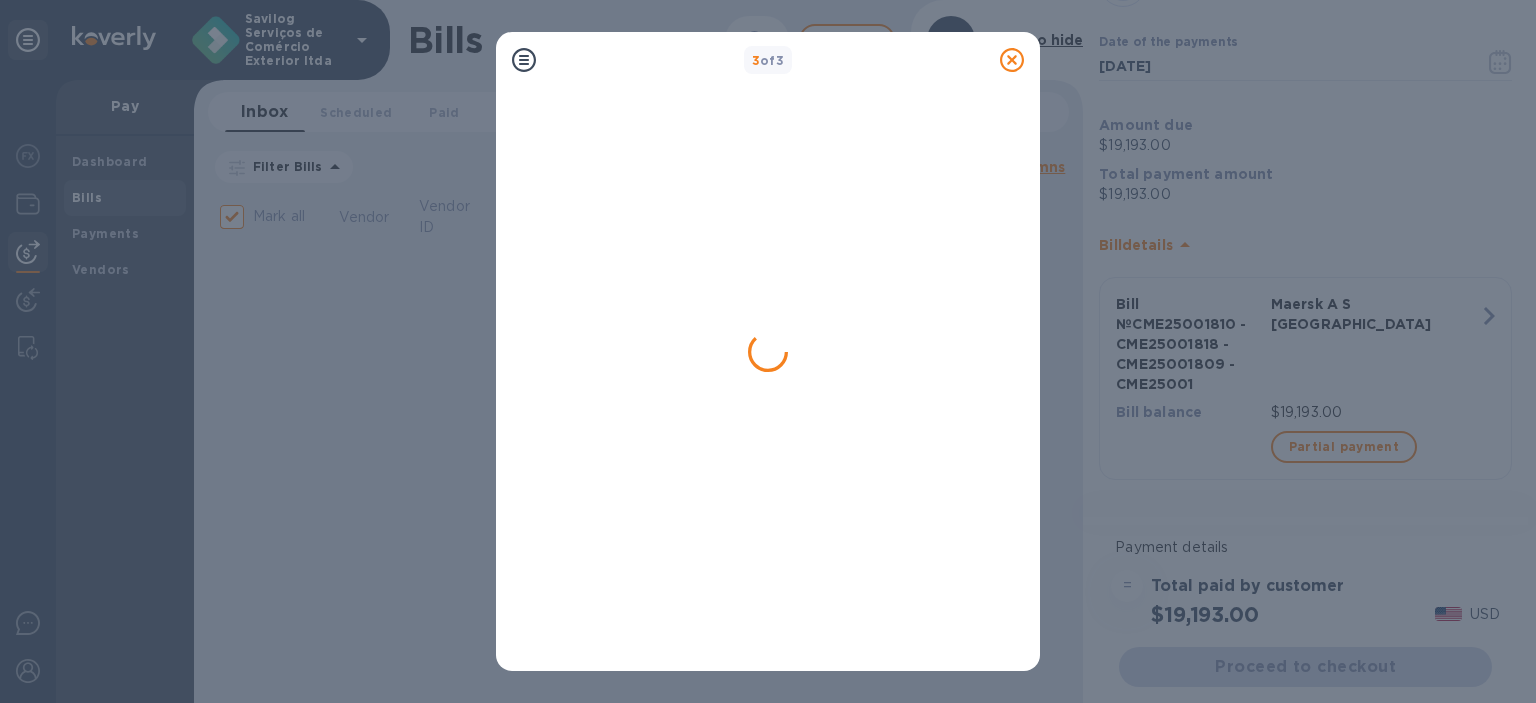 checkbox on "false" 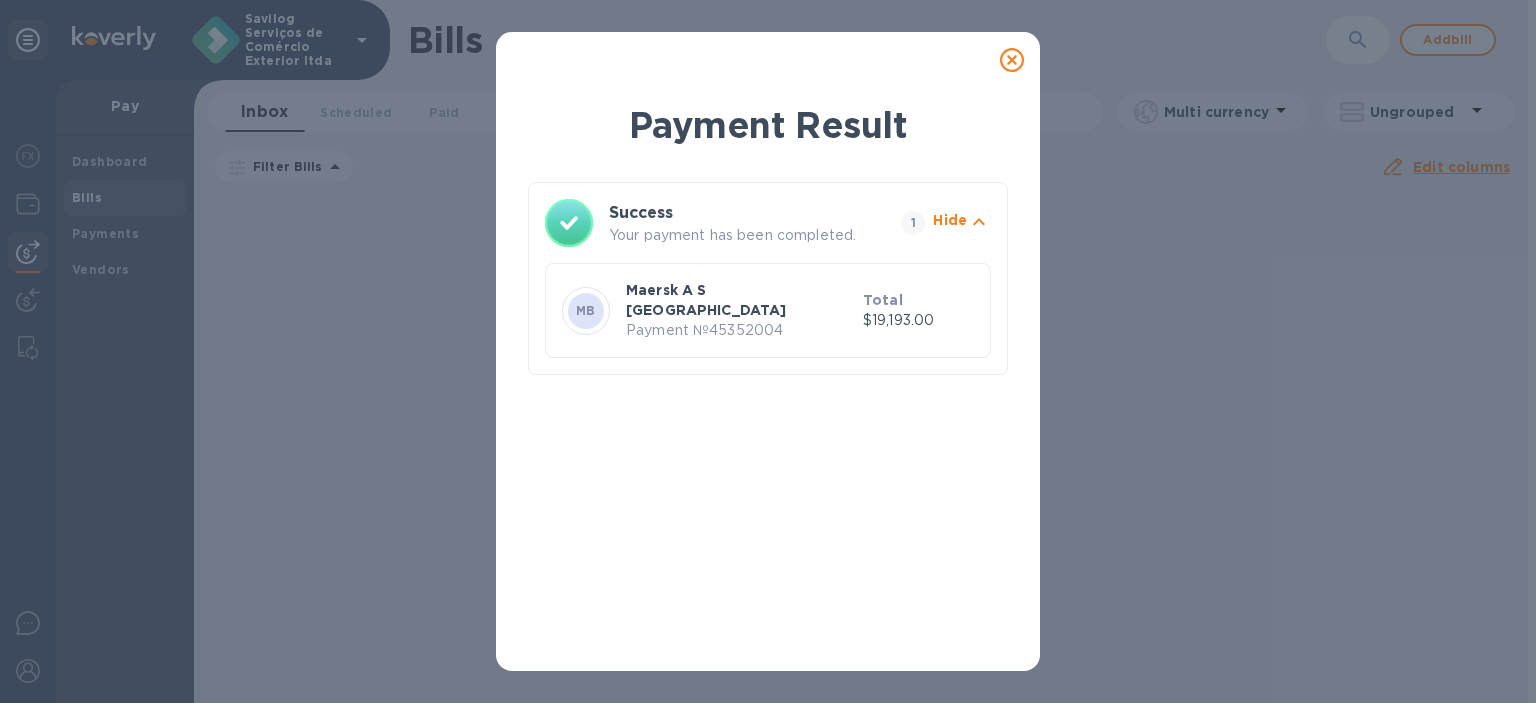click on "Payment № 45352004" at bounding box center (740, 330) 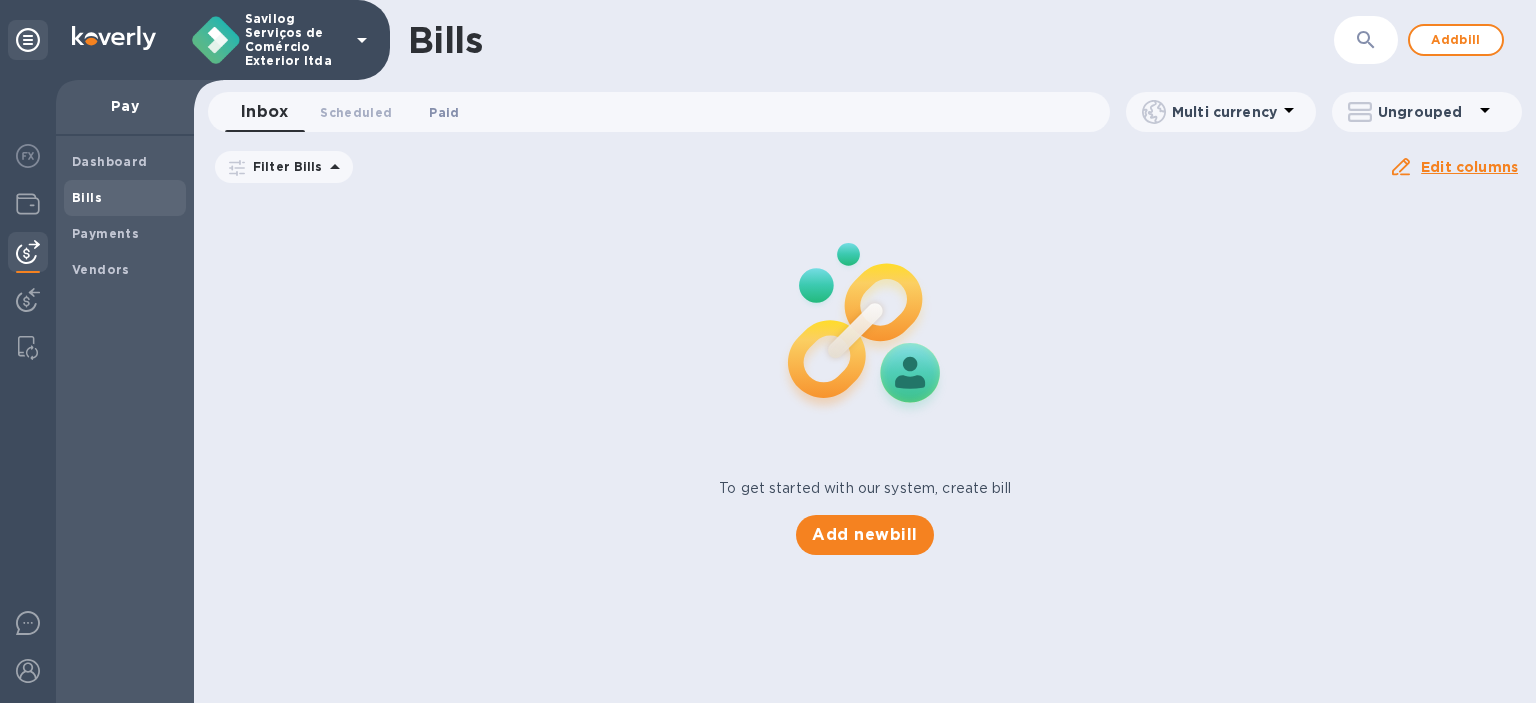 click on "Paid 0" at bounding box center (444, 112) 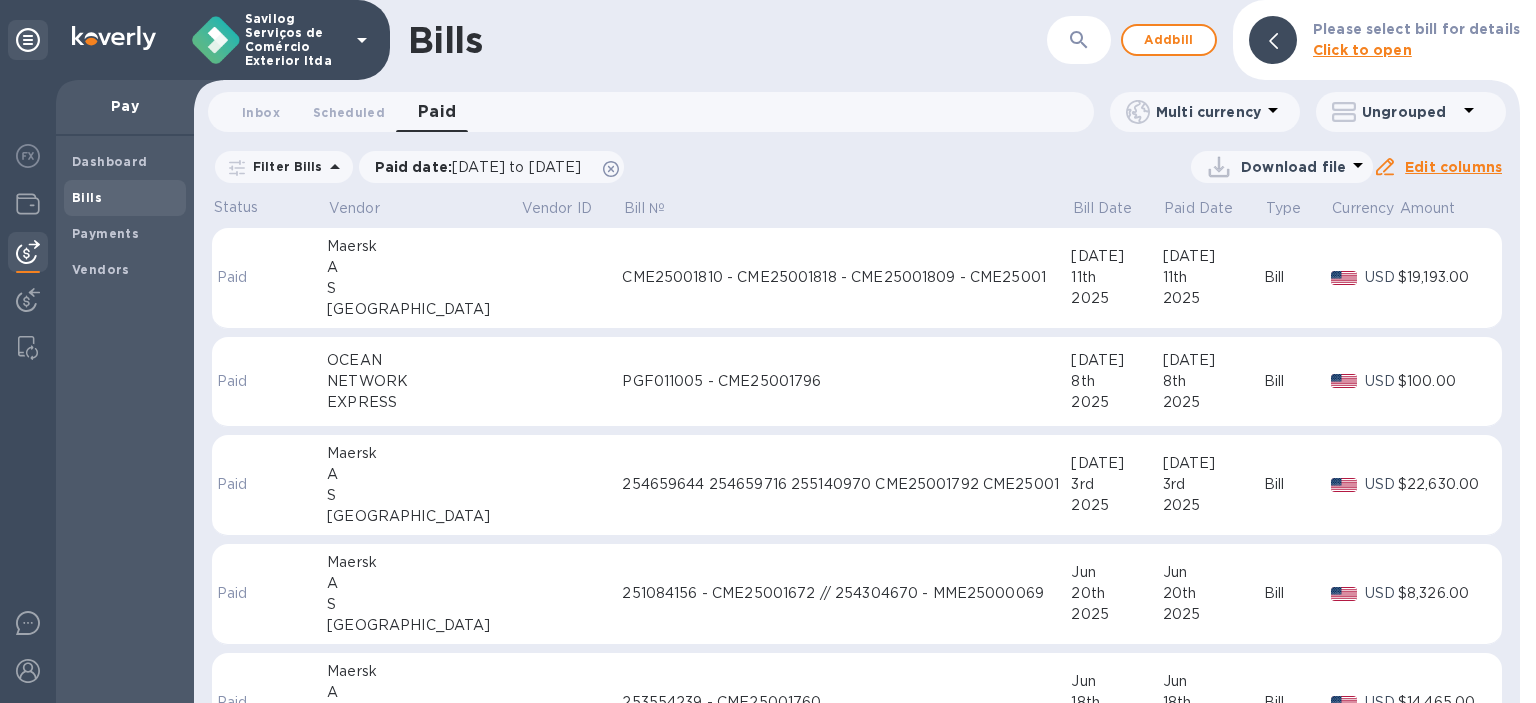 click on "S" at bounding box center [423, 288] 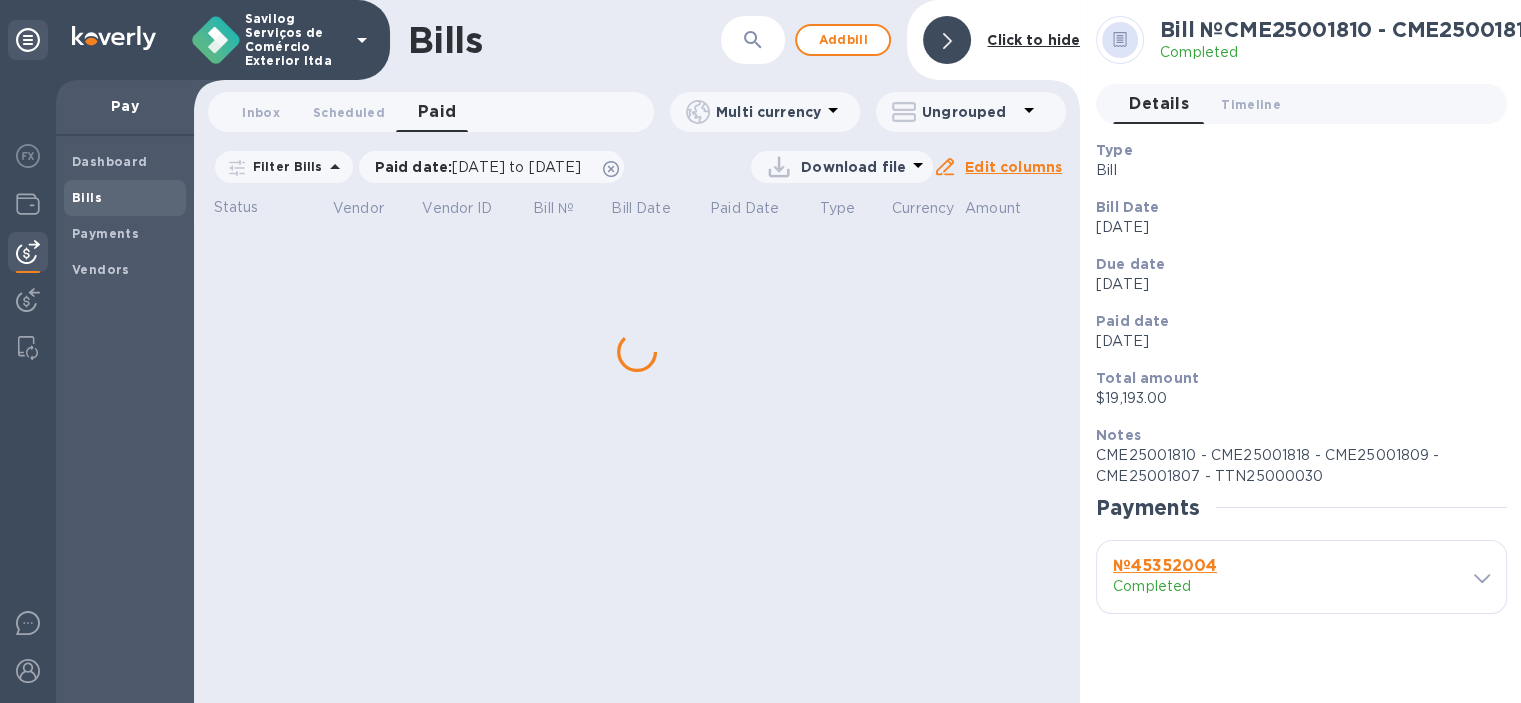 scroll, scrollTop: 15, scrollLeft: 0, axis: vertical 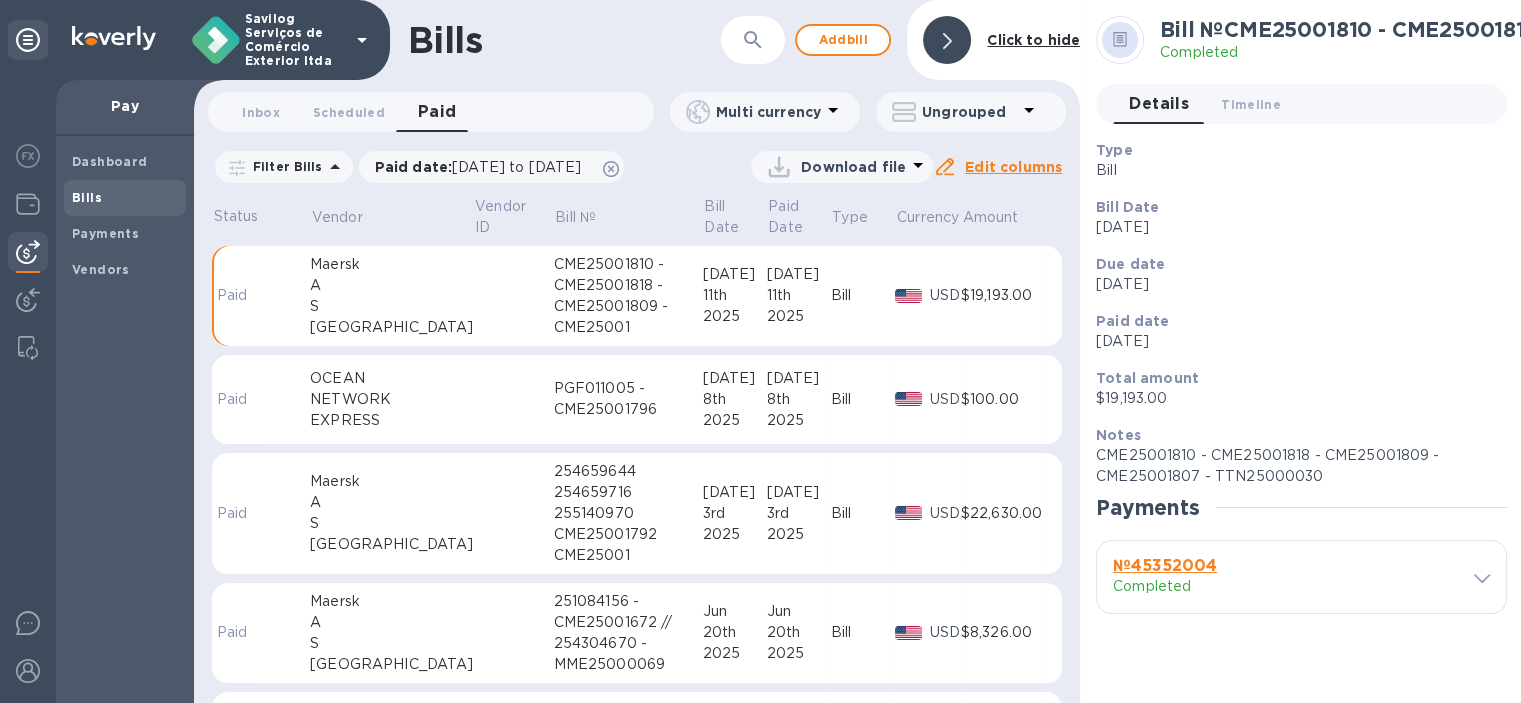 click on "№  45352004" at bounding box center [1165, 565] 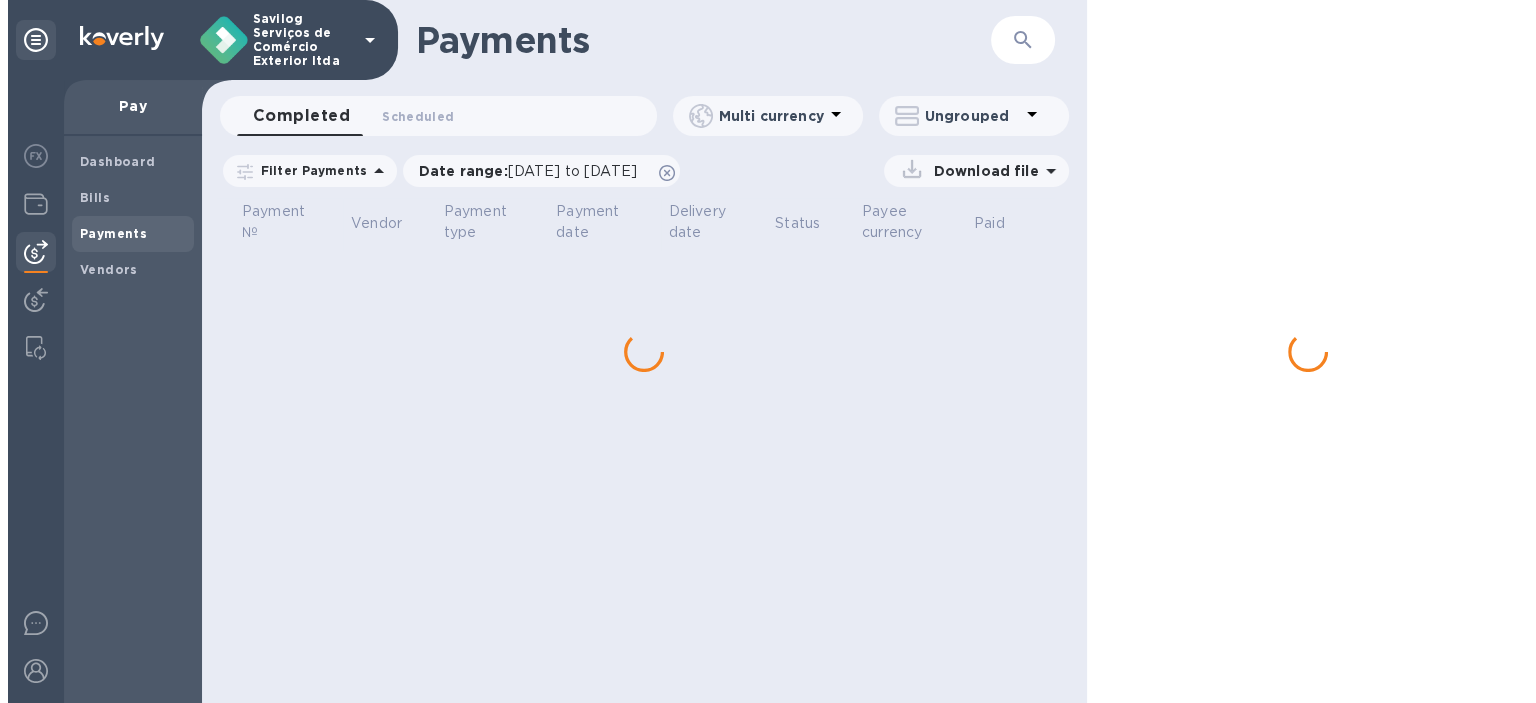 scroll, scrollTop: 0, scrollLeft: 0, axis: both 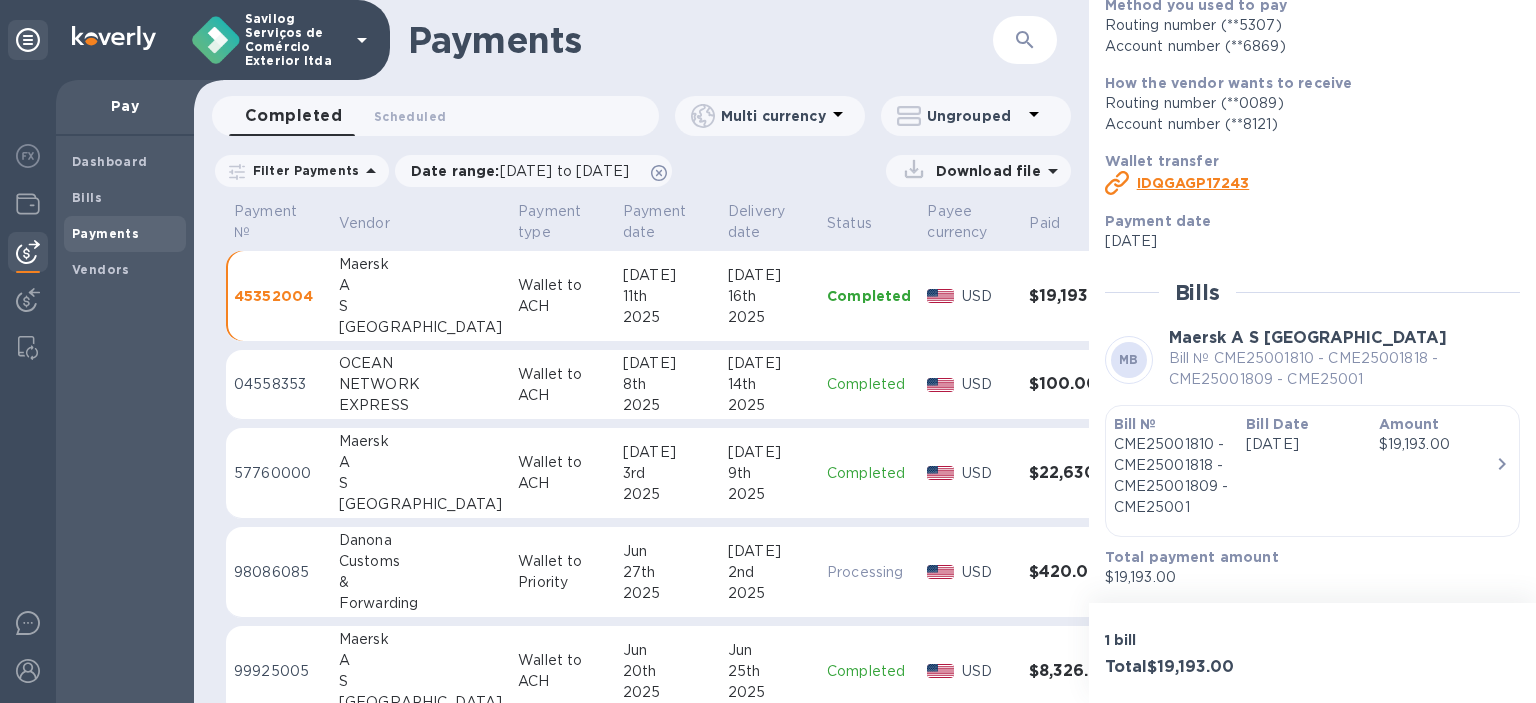 click on "CME25001810 - CME25001818 - CME25001809 - CME25001" at bounding box center (1172, 476) 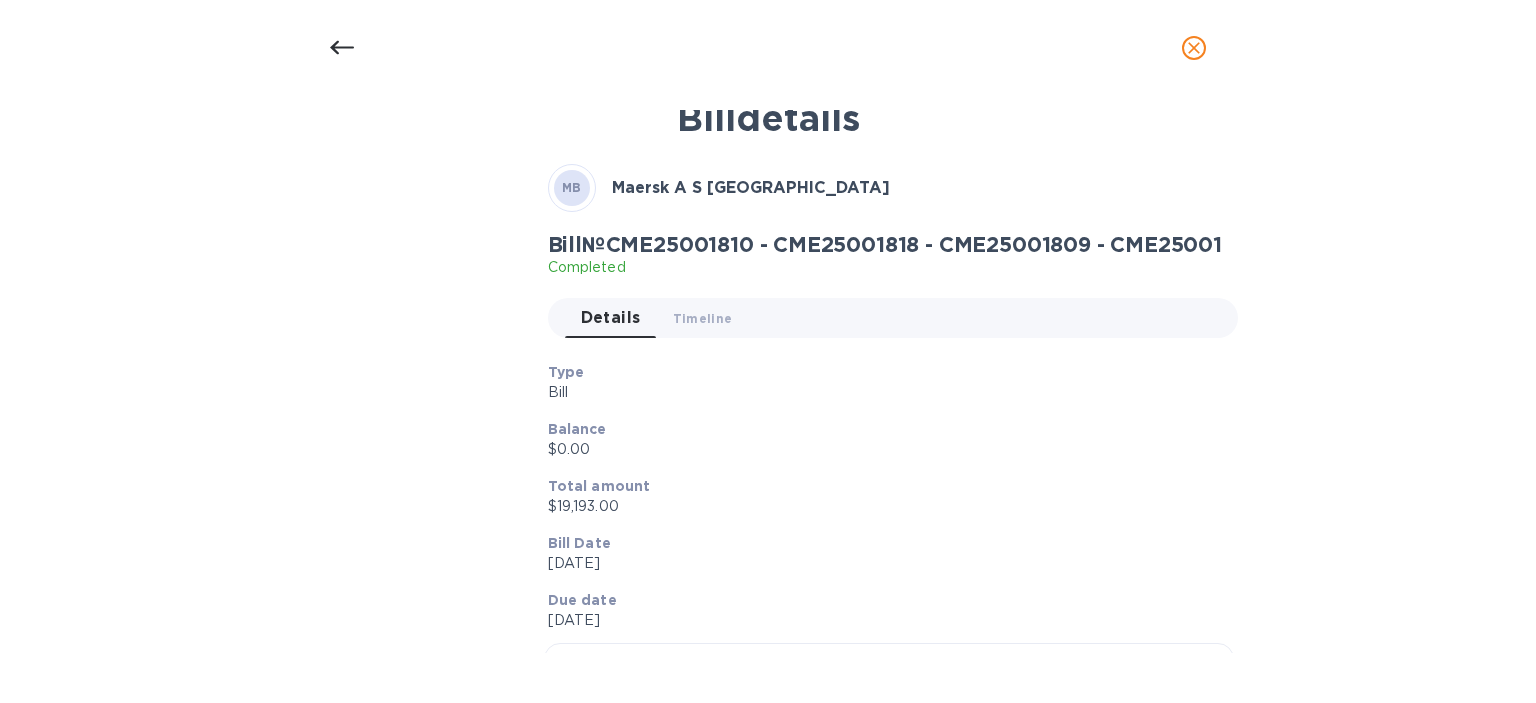scroll, scrollTop: 0, scrollLeft: 0, axis: both 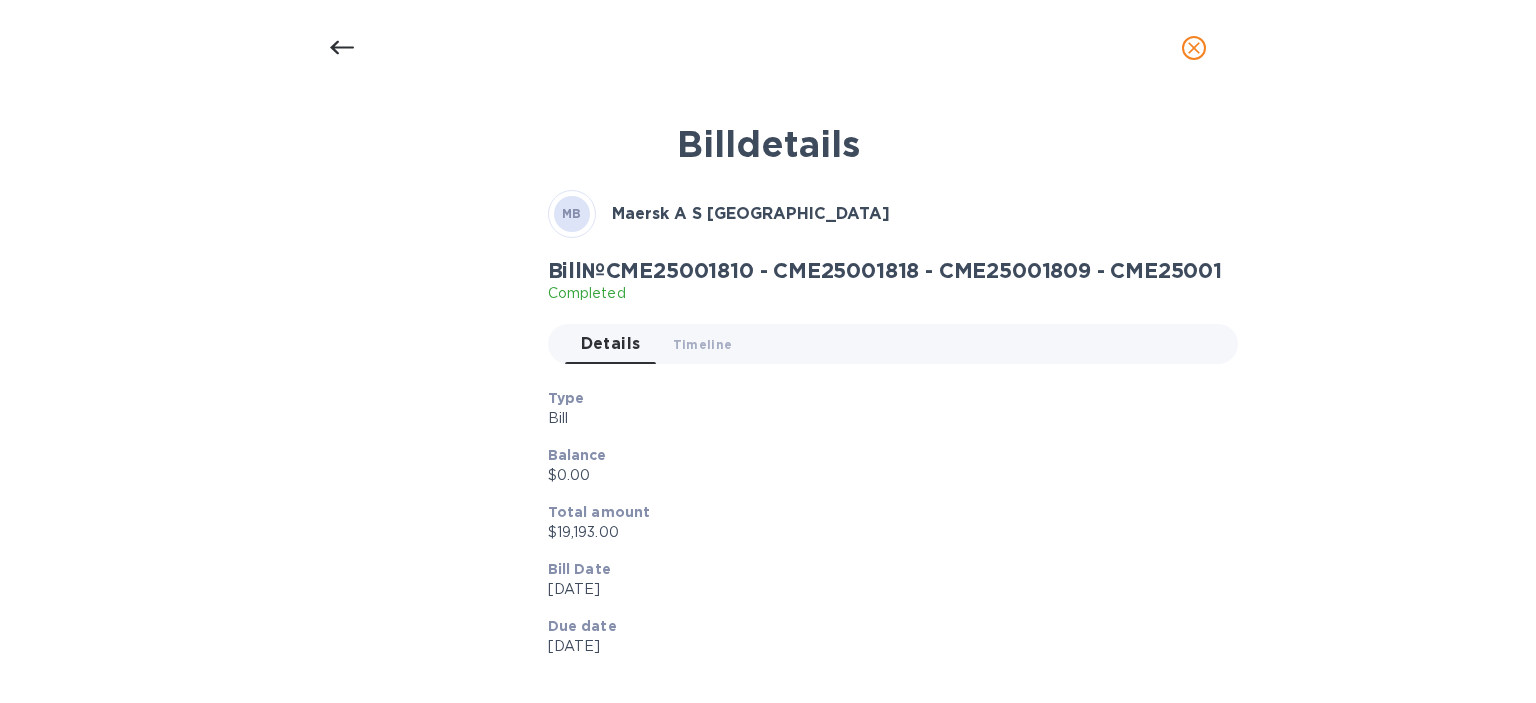 drag, startPoint x: 394, startPoint y: 376, endPoint x: 1393, endPoint y: 434, distance: 1000.68225 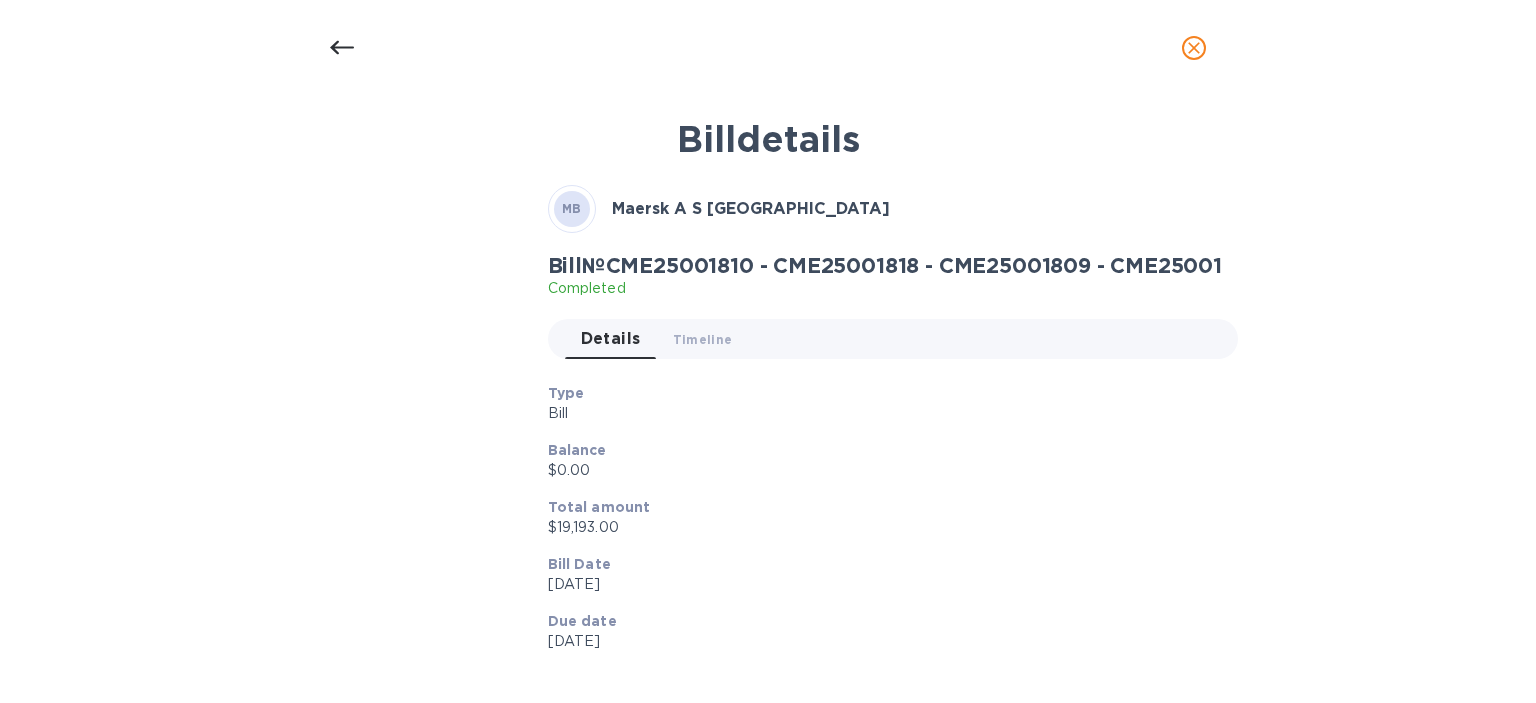 scroll, scrollTop: 0, scrollLeft: 0, axis: both 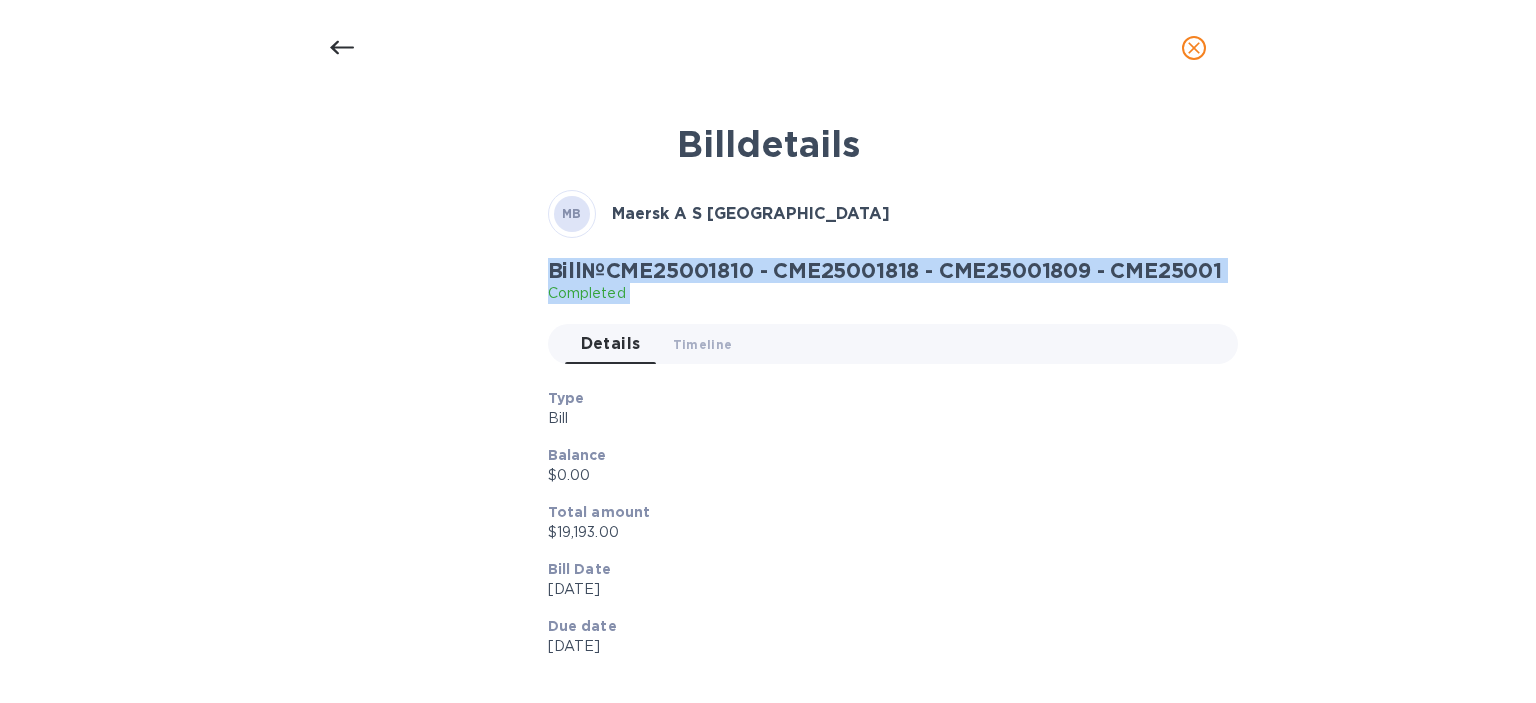 drag, startPoint x: 600, startPoint y: 273, endPoint x: 948, endPoint y: 255, distance: 348.4652 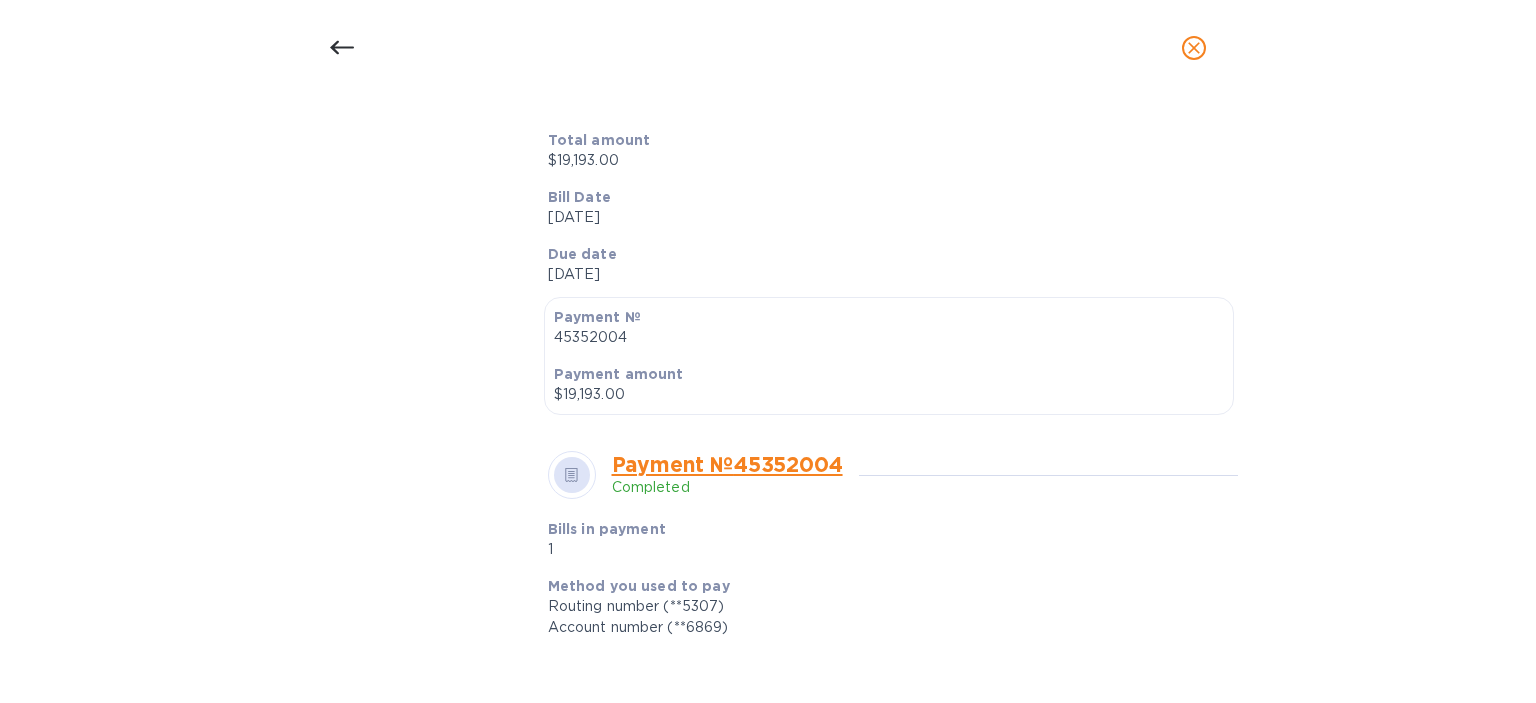scroll, scrollTop: 838, scrollLeft: 0, axis: vertical 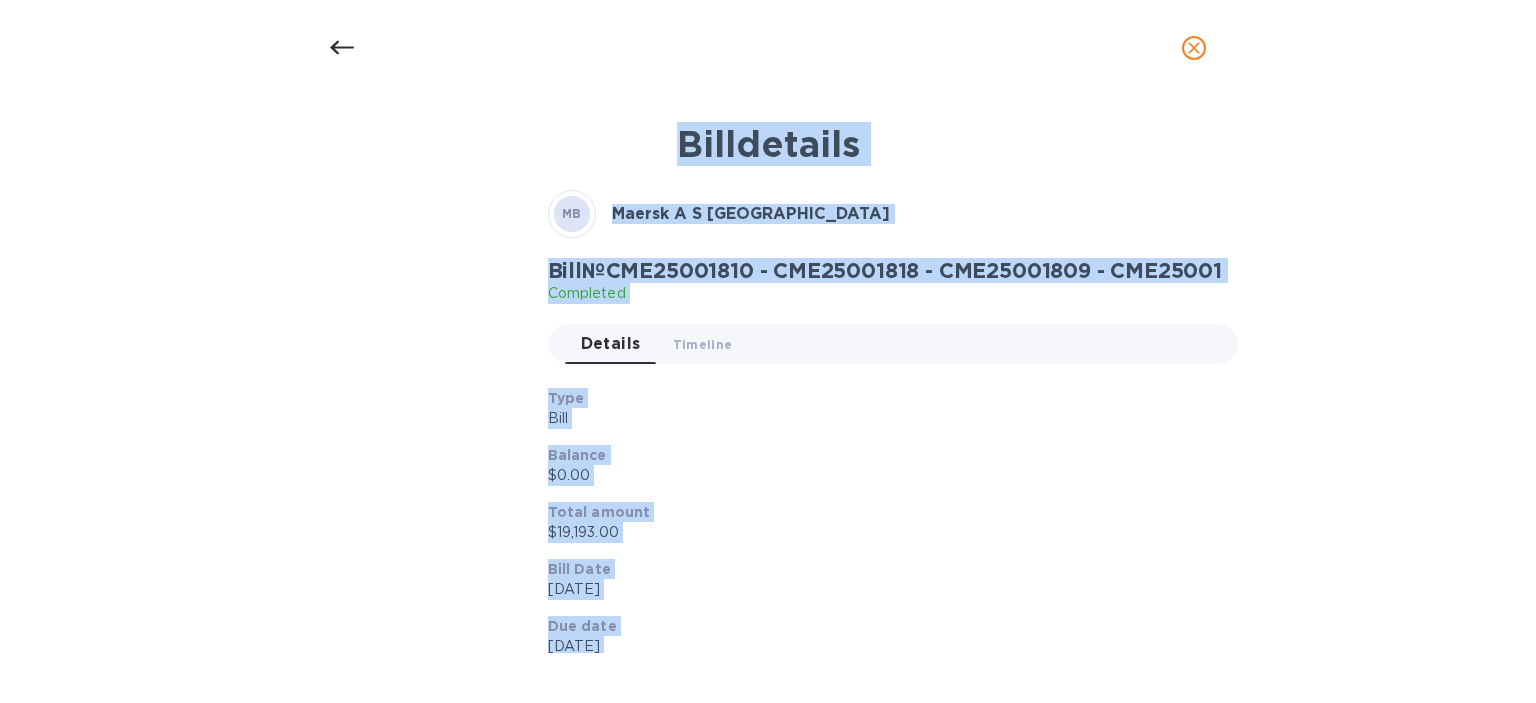 drag, startPoint x: 790, startPoint y: 600, endPoint x: 504, endPoint y: 91, distance: 583.84674 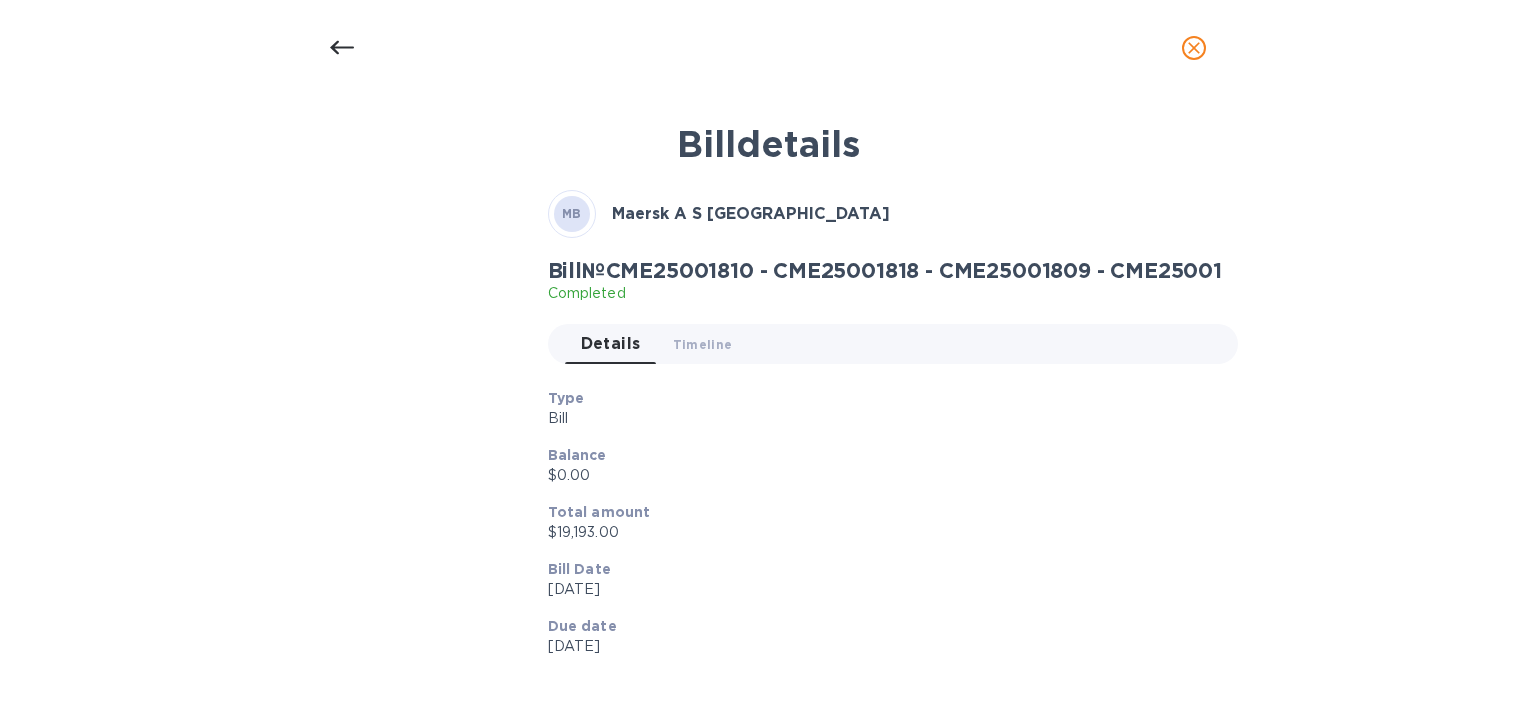 click 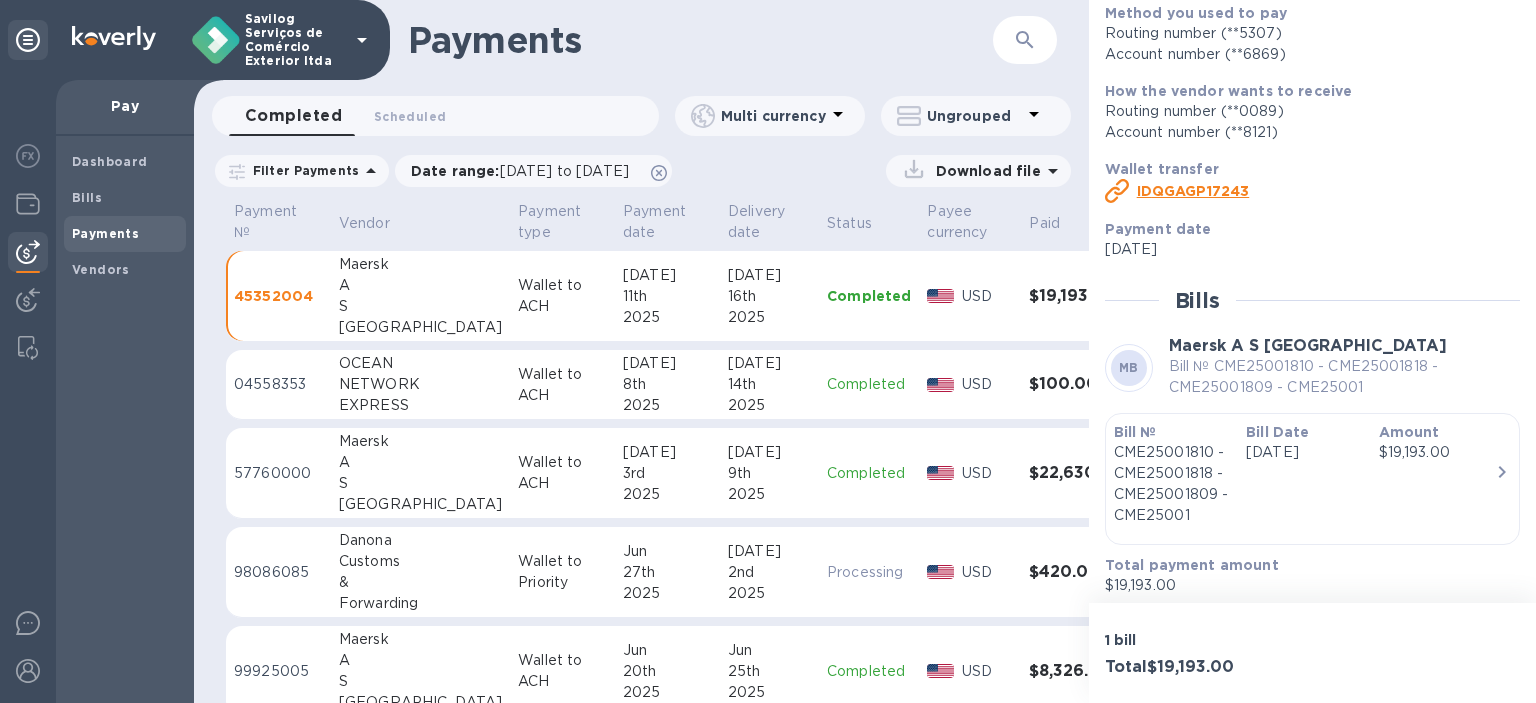 scroll, scrollTop: 264, scrollLeft: 0, axis: vertical 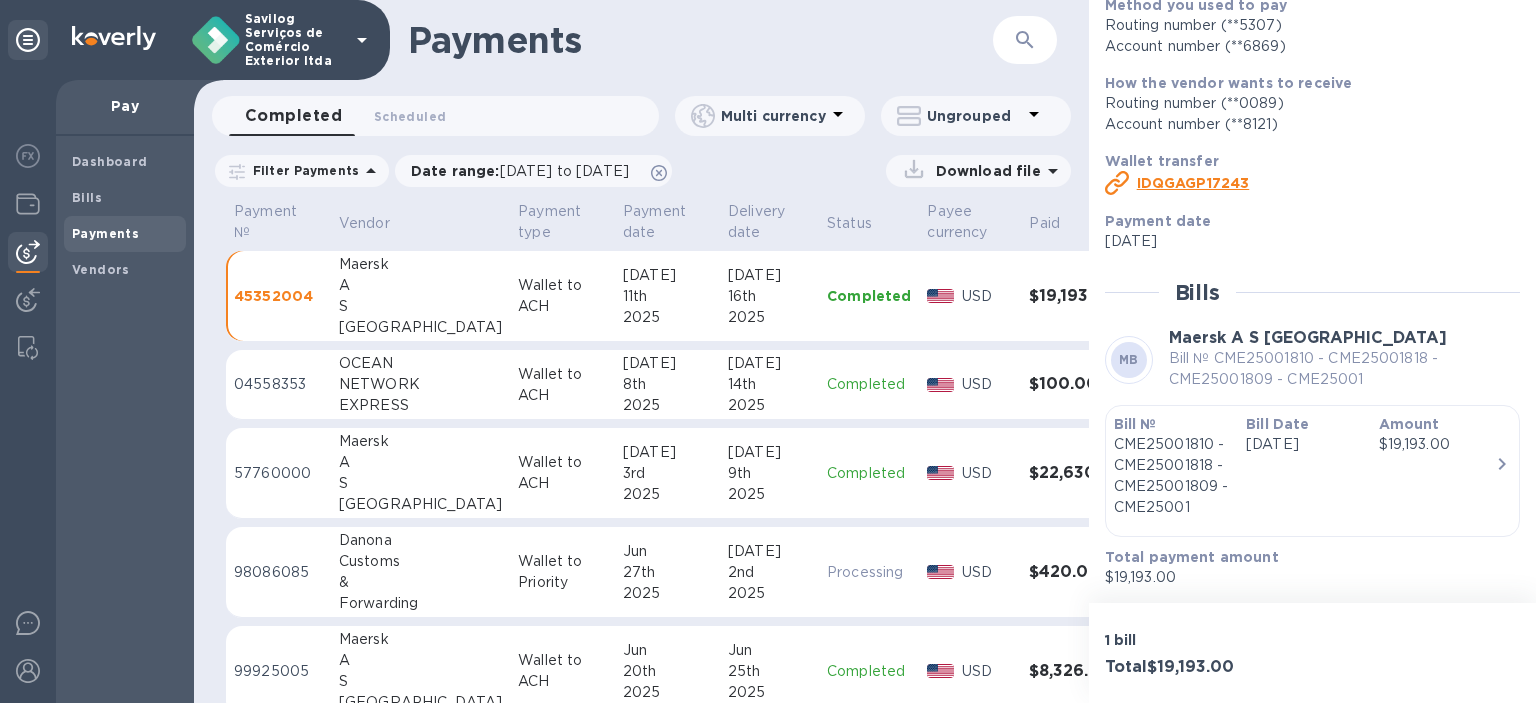 click on "Wallet to ACH" at bounding box center [562, 296] 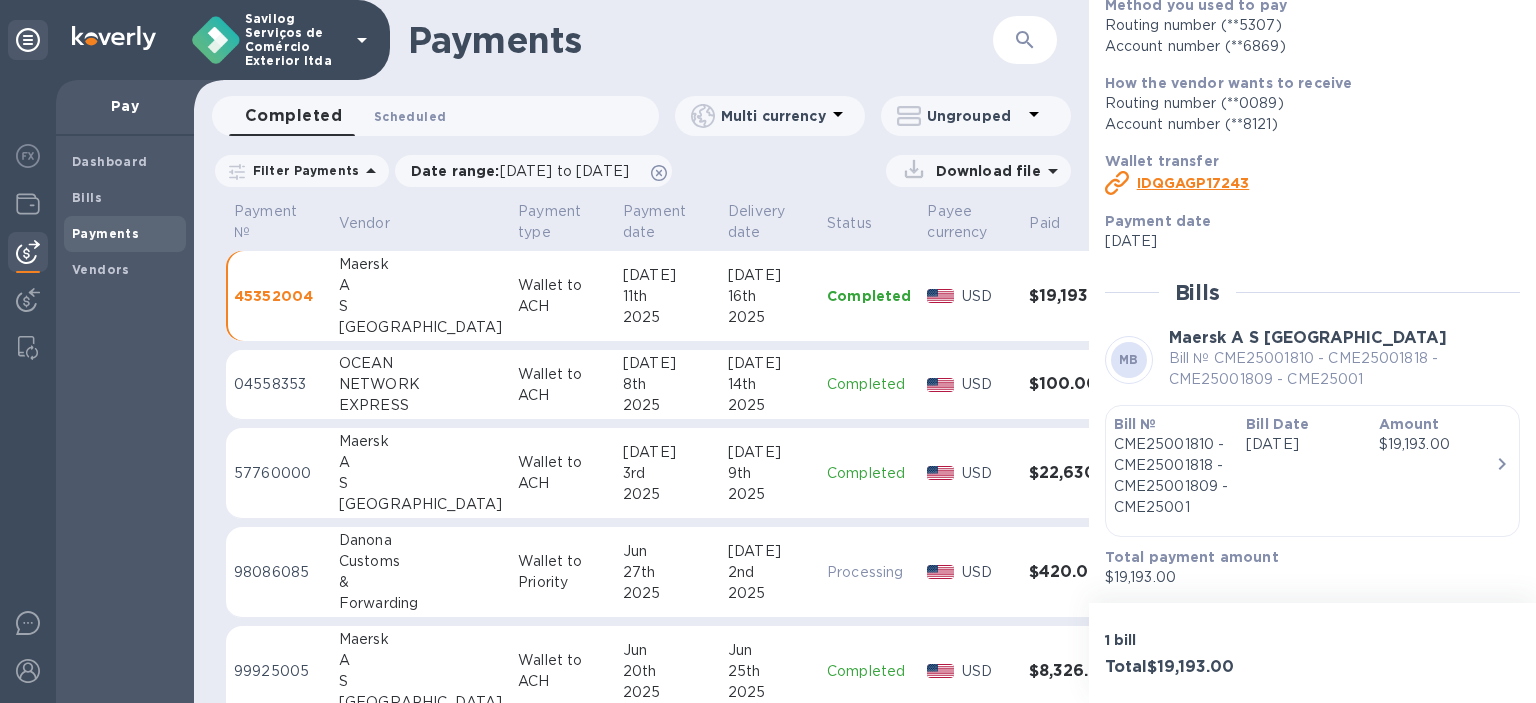click on "Scheduled 0" at bounding box center (410, 116) 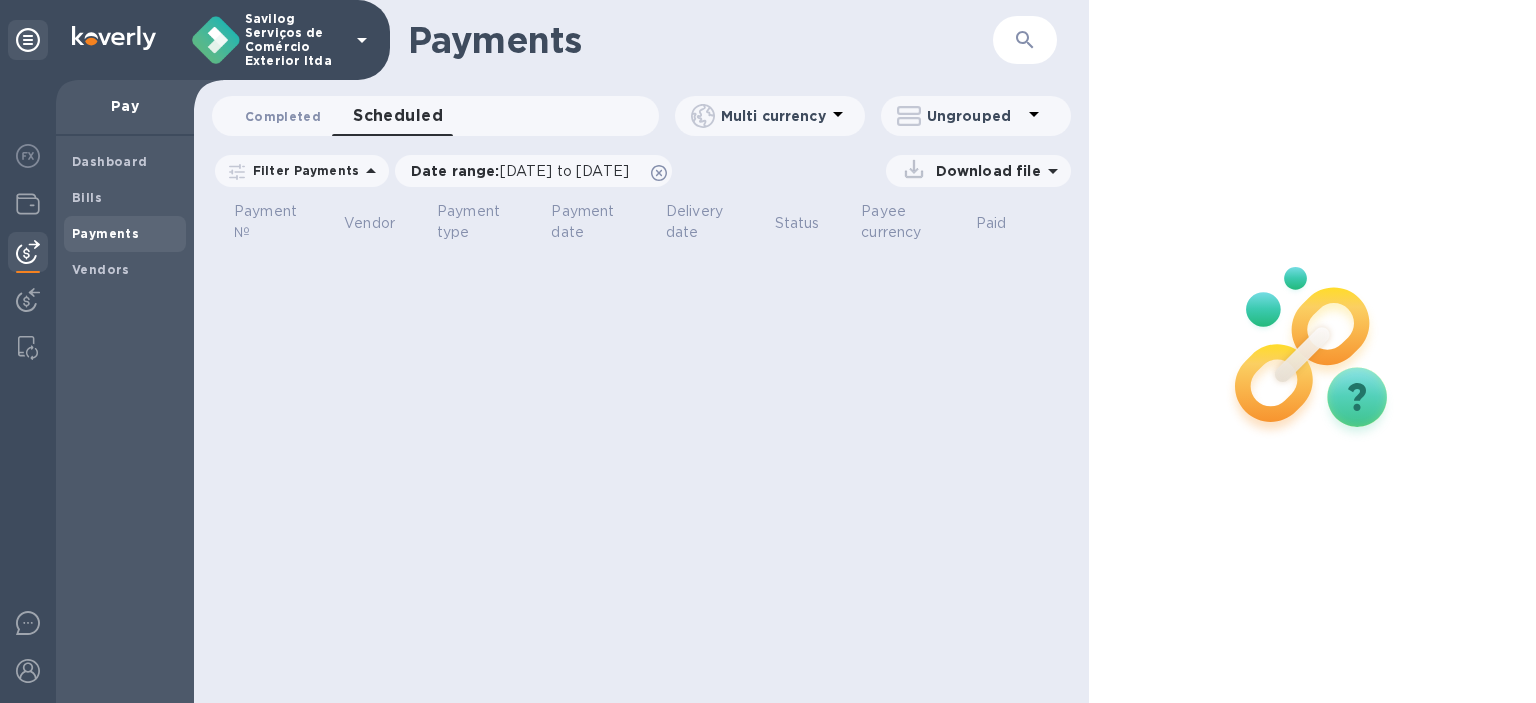 click on "Completed 0" at bounding box center (283, 116) 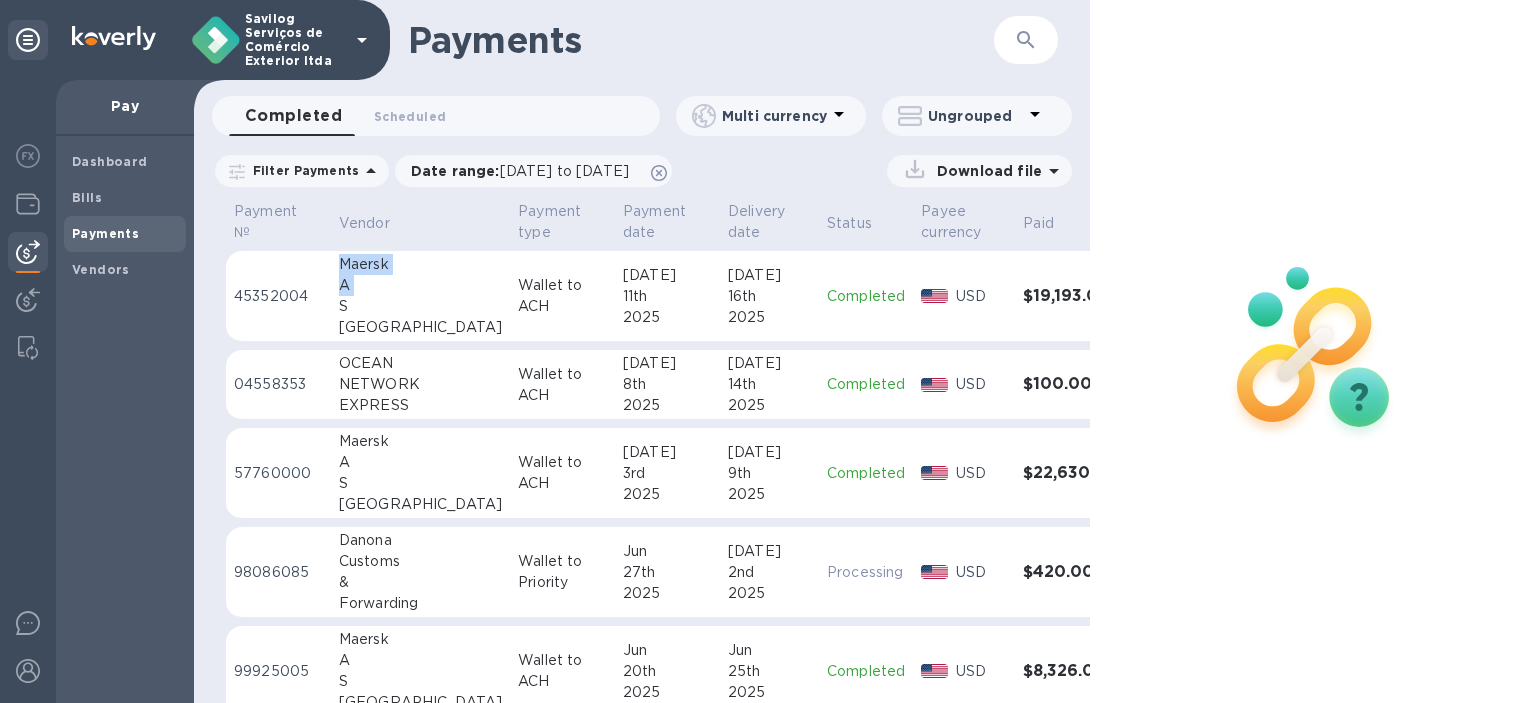 click on "45352004 Maersk A S Brasil Wallet to ACH [DATE] [DATE] Completed USD $19,193.00" at bounding box center [692, 296] 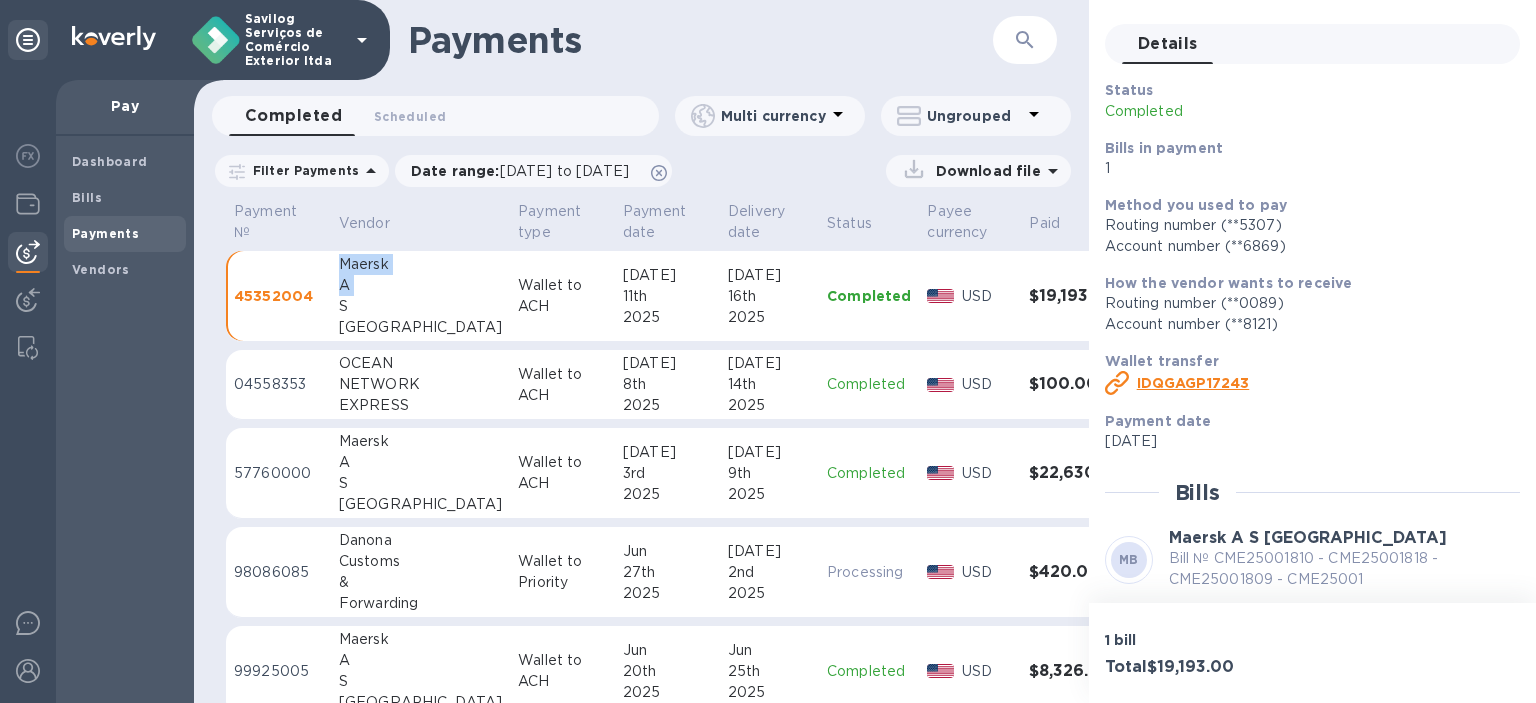 scroll, scrollTop: 264, scrollLeft: 0, axis: vertical 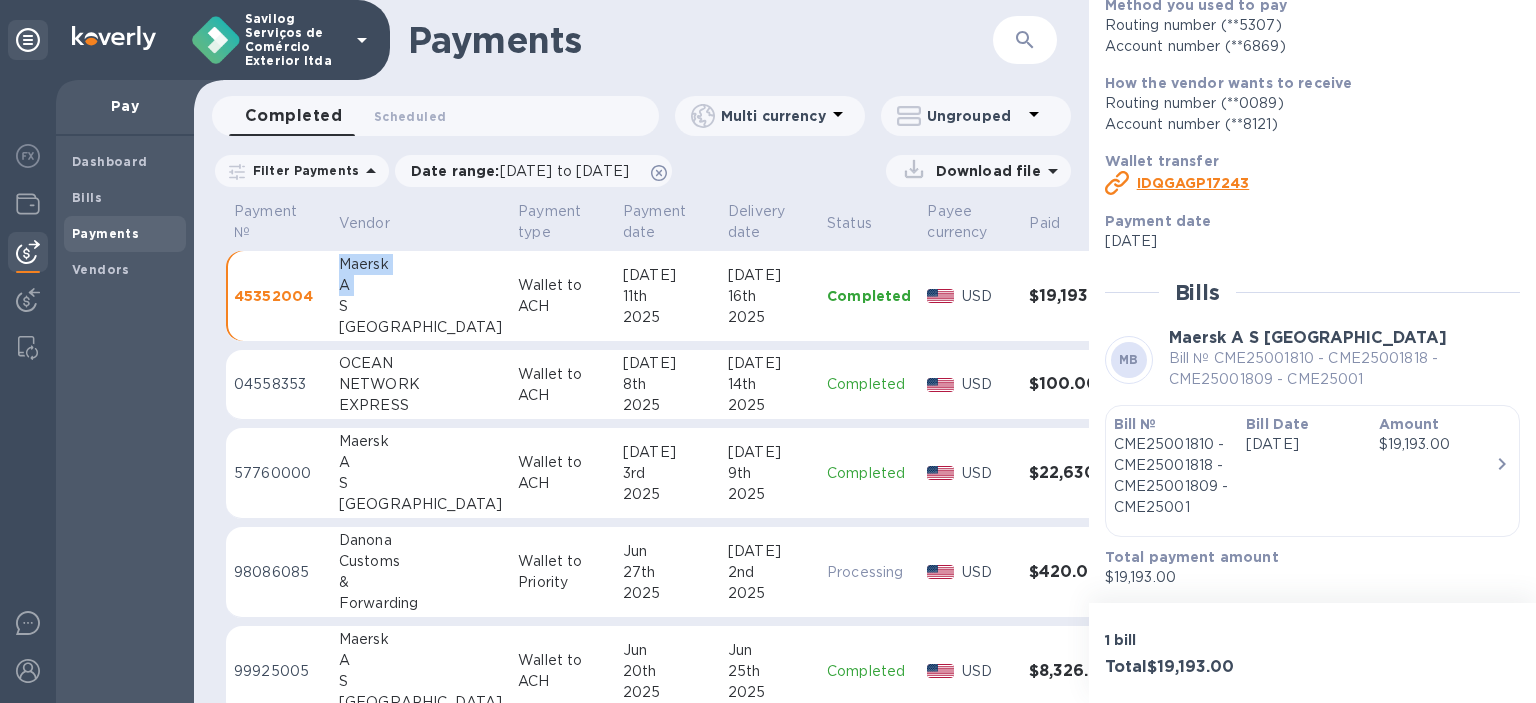 click on "Bill № CME25001810 - CME25001818 - CME25001809 - CME25001" at bounding box center [1172, 466] 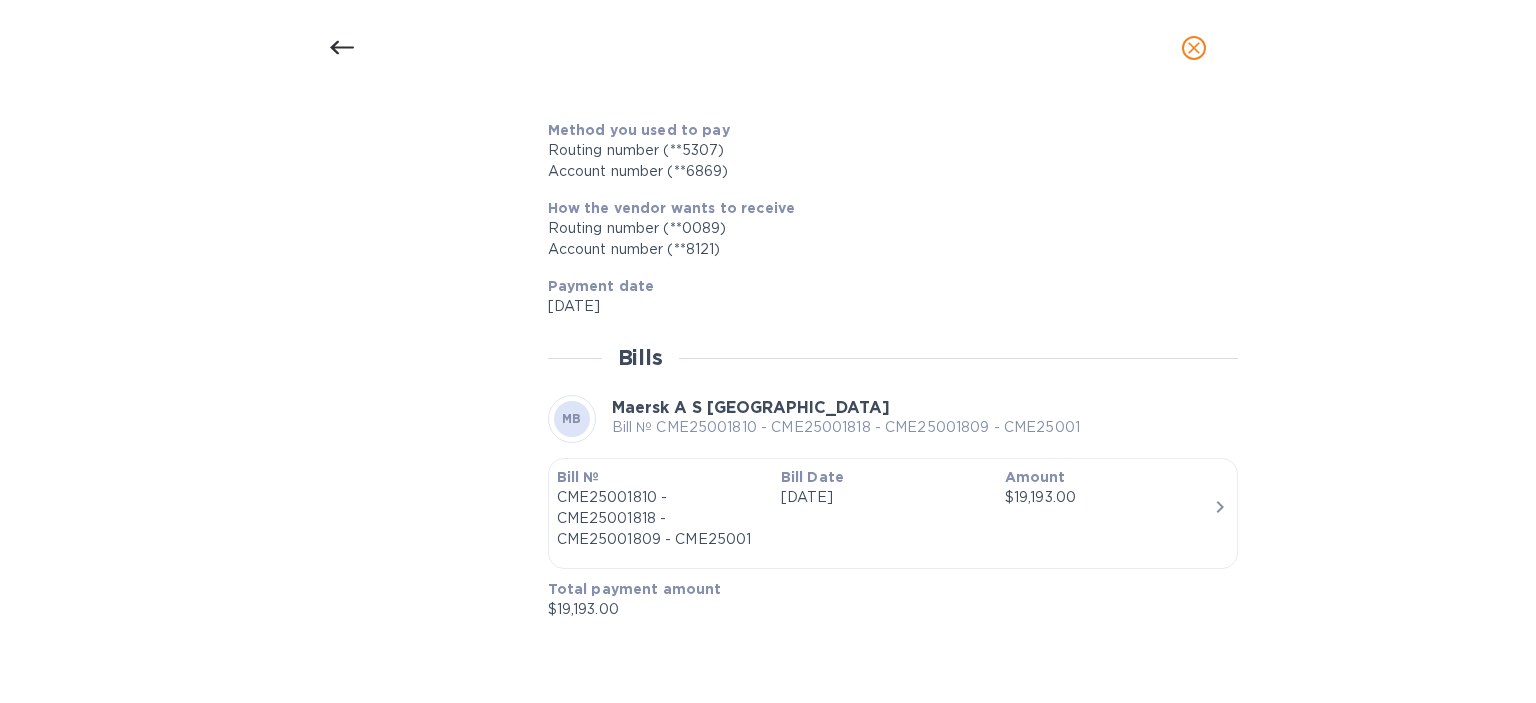 scroll, scrollTop: 838, scrollLeft: 0, axis: vertical 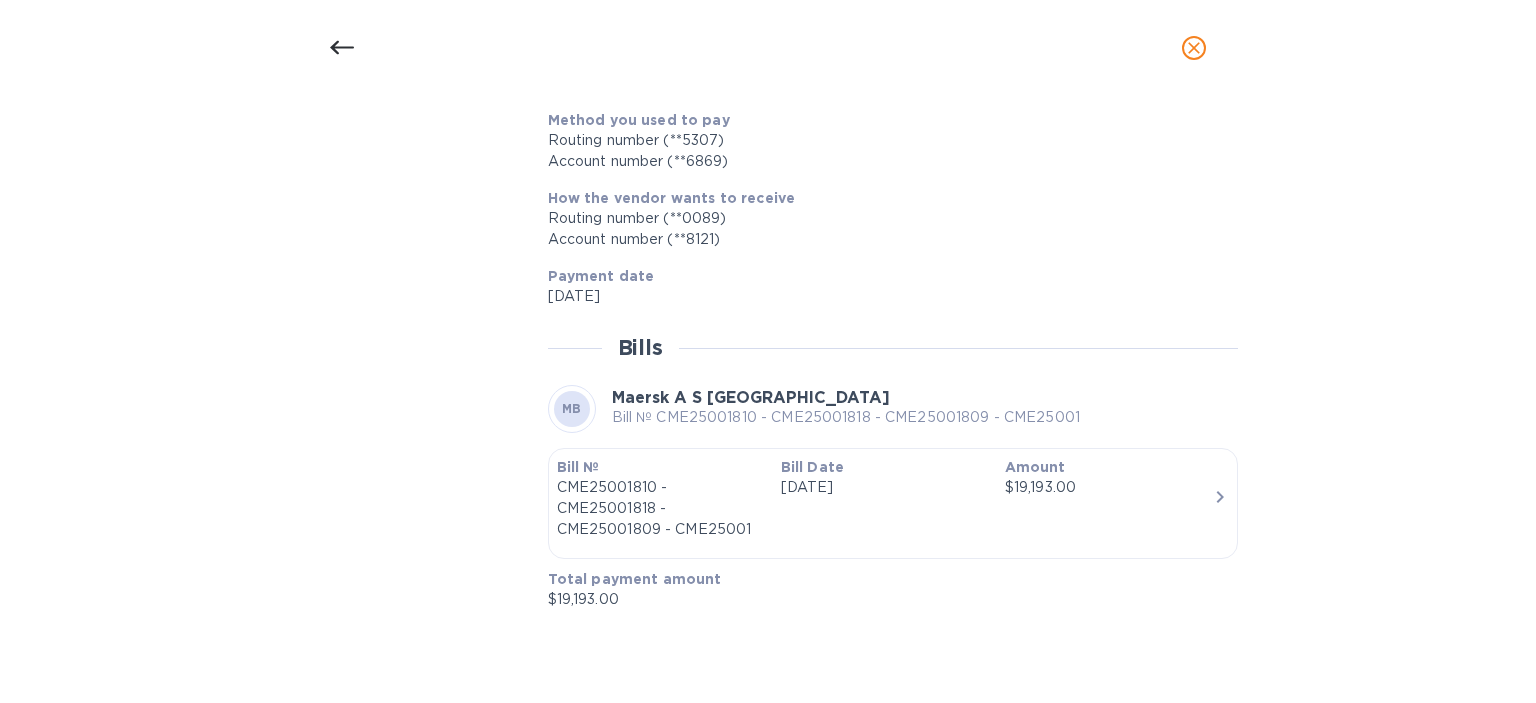 click on "CME25001810 - CME25001818 - CME25001809 - CME25001" at bounding box center [661, 508] 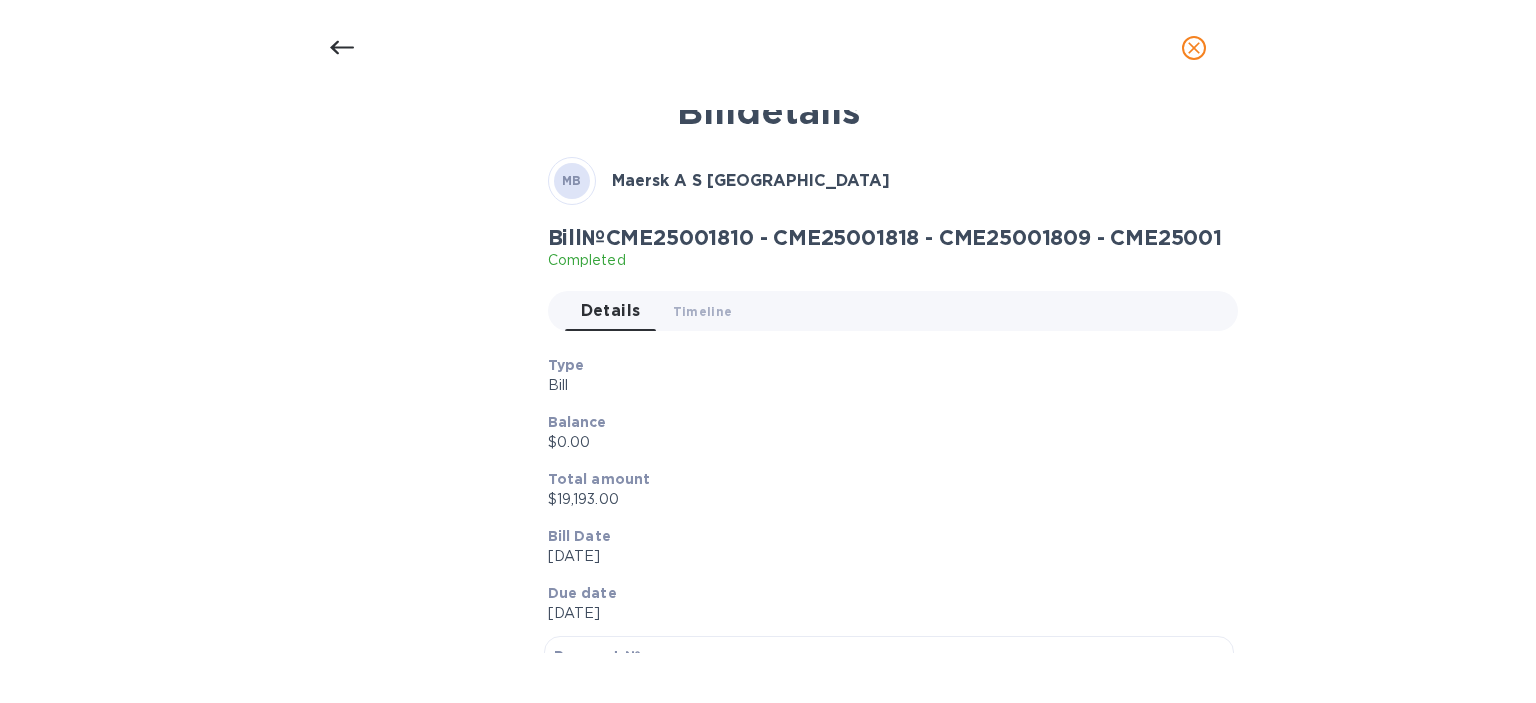 scroll, scrollTop: 0, scrollLeft: 0, axis: both 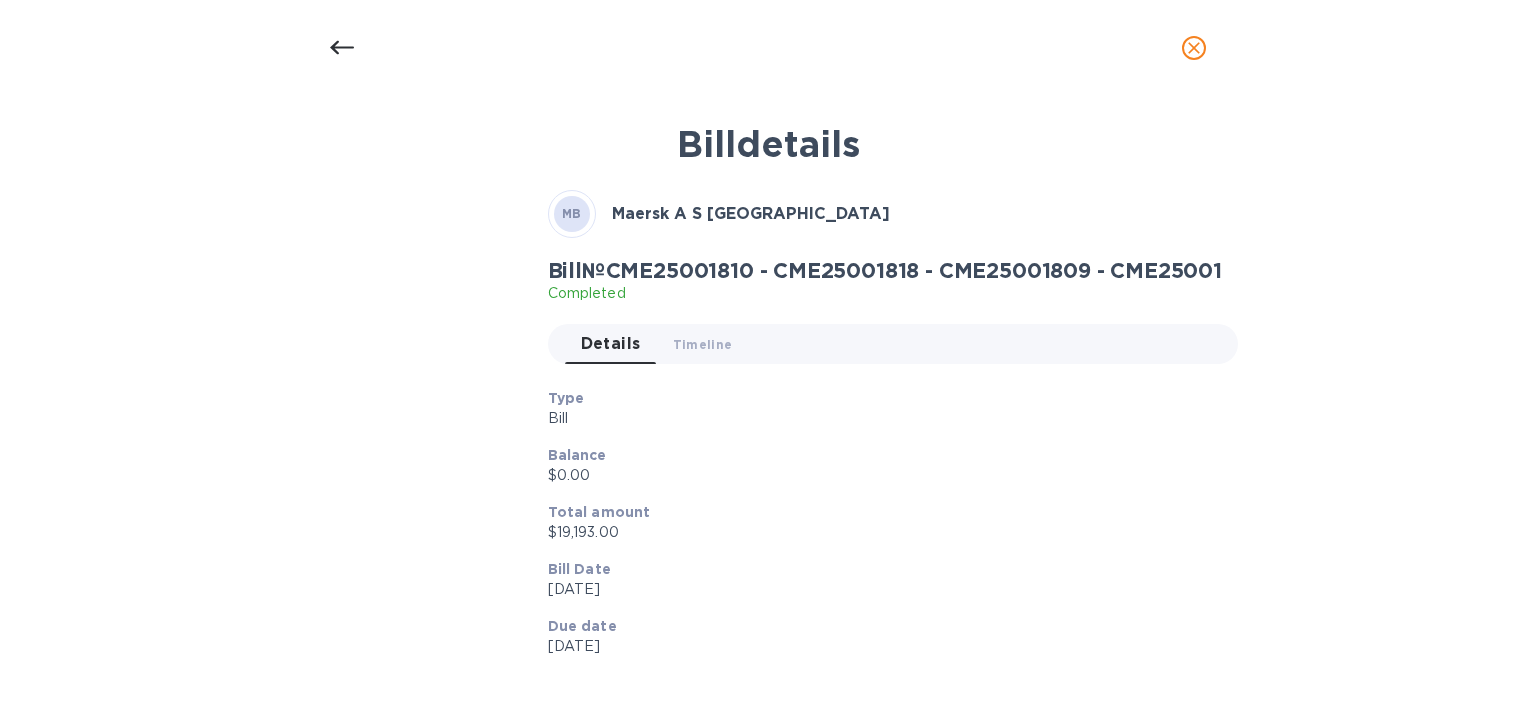 click 